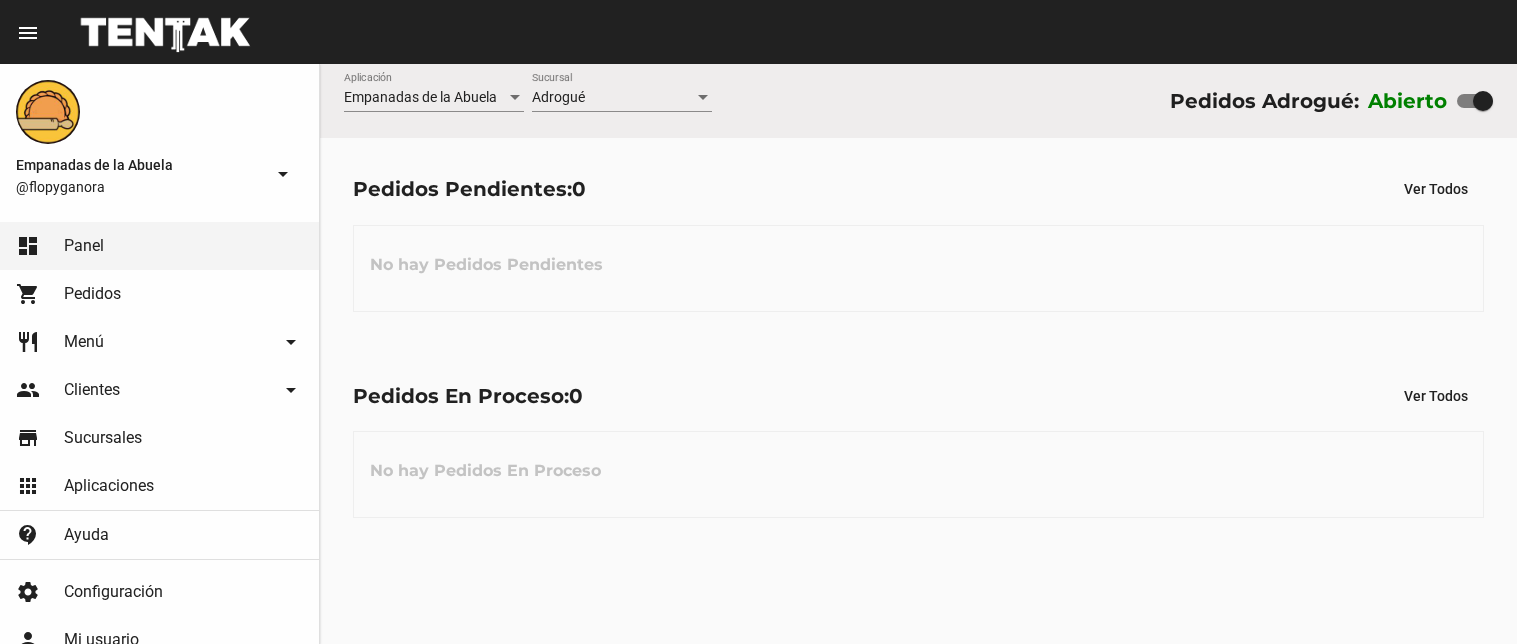 scroll, scrollTop: 0, scrollLeft: 0, axis: both 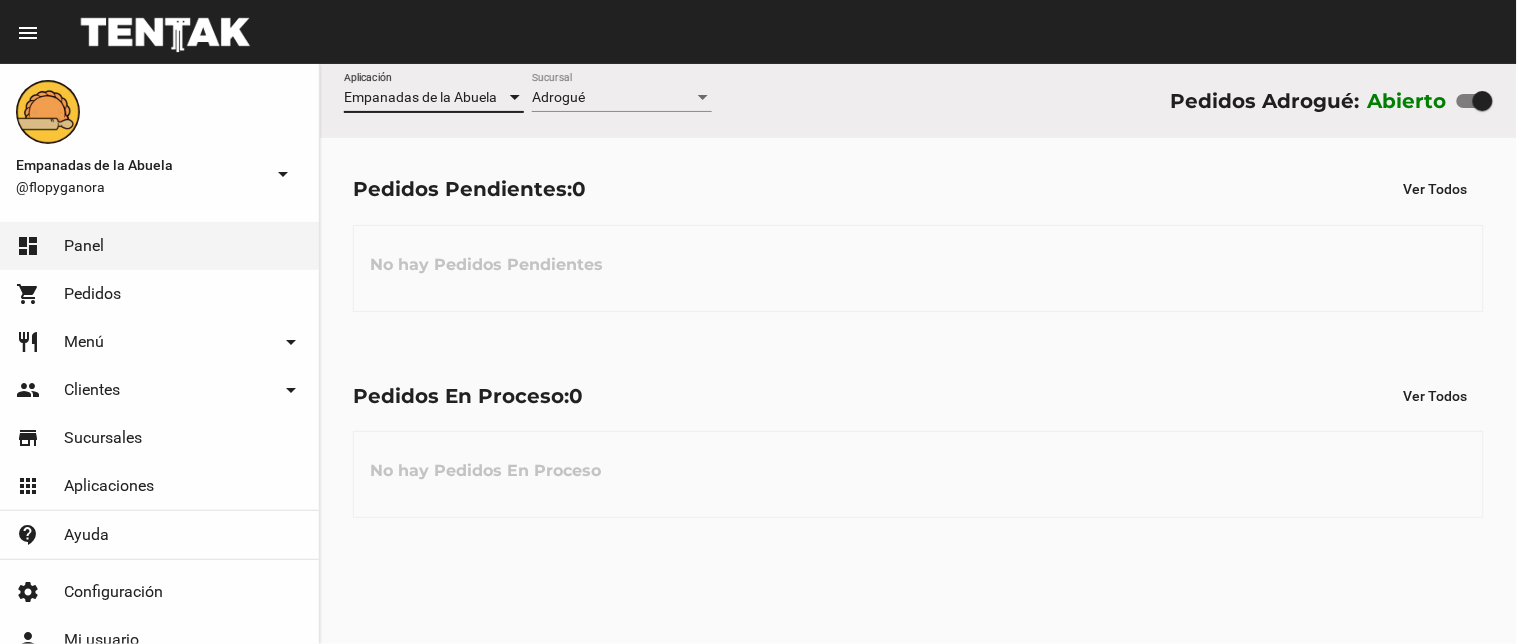click at bounding box center (515, 98) 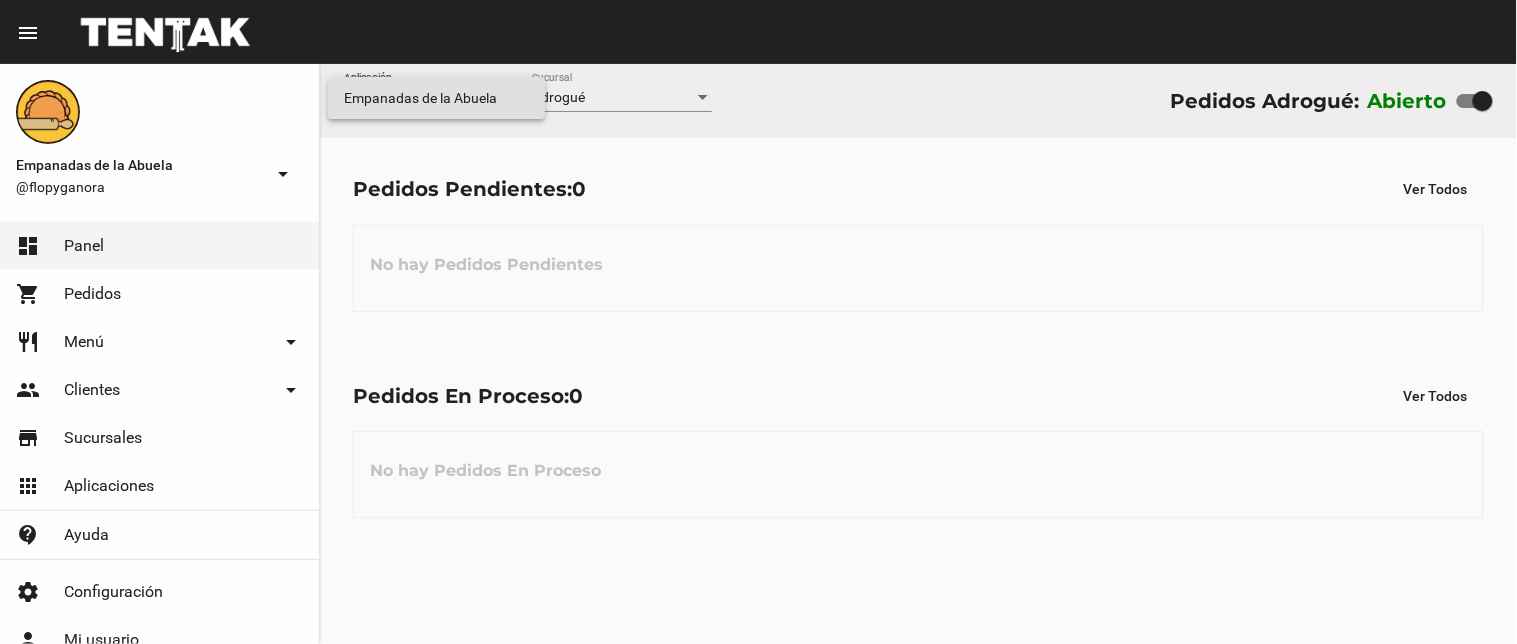 click at bounding box center [758, 322] 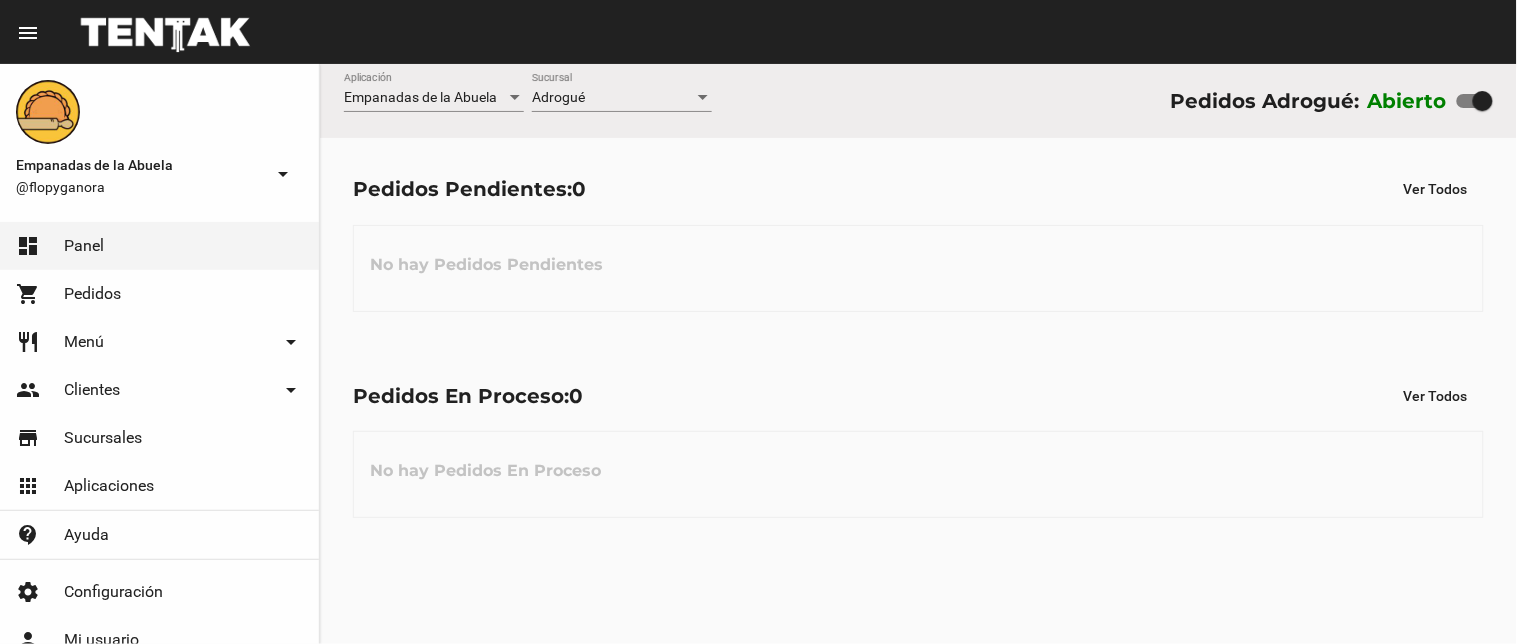 click on "Adrogué Sucursal" 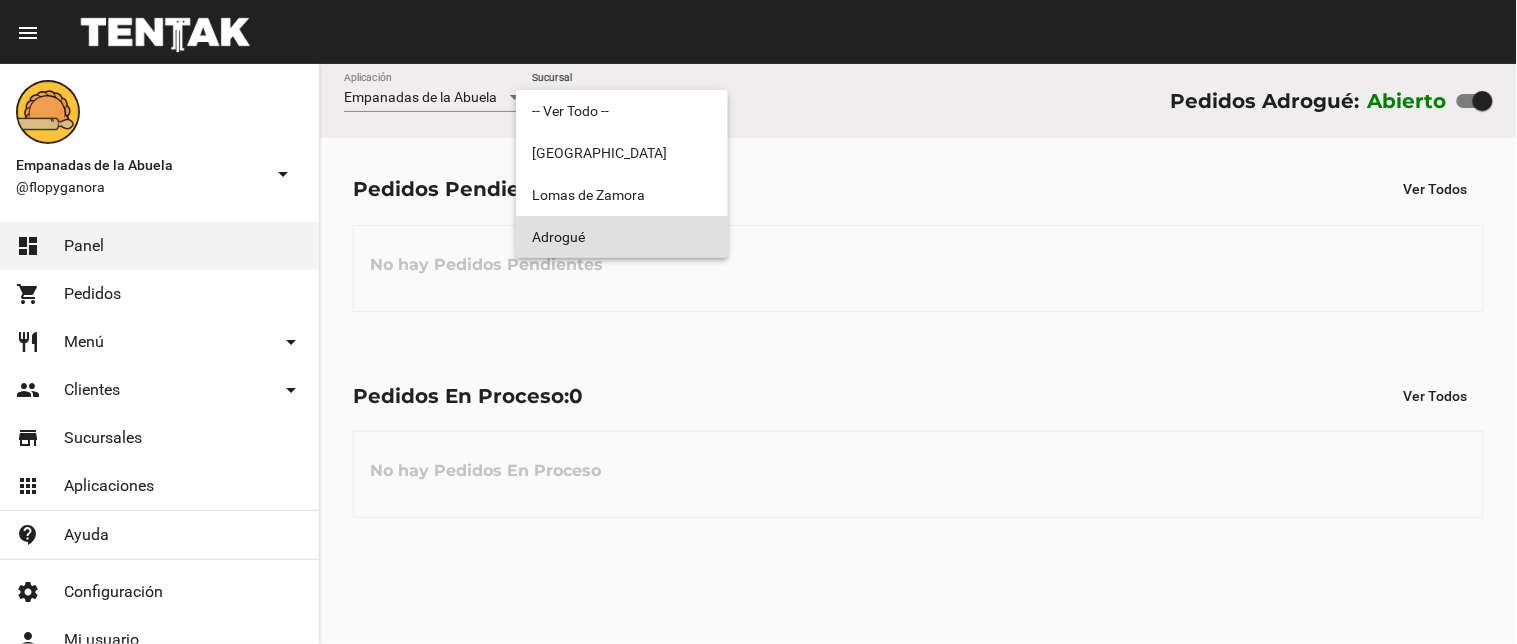 click on "Adrogué" at bounding box center (622, 237) 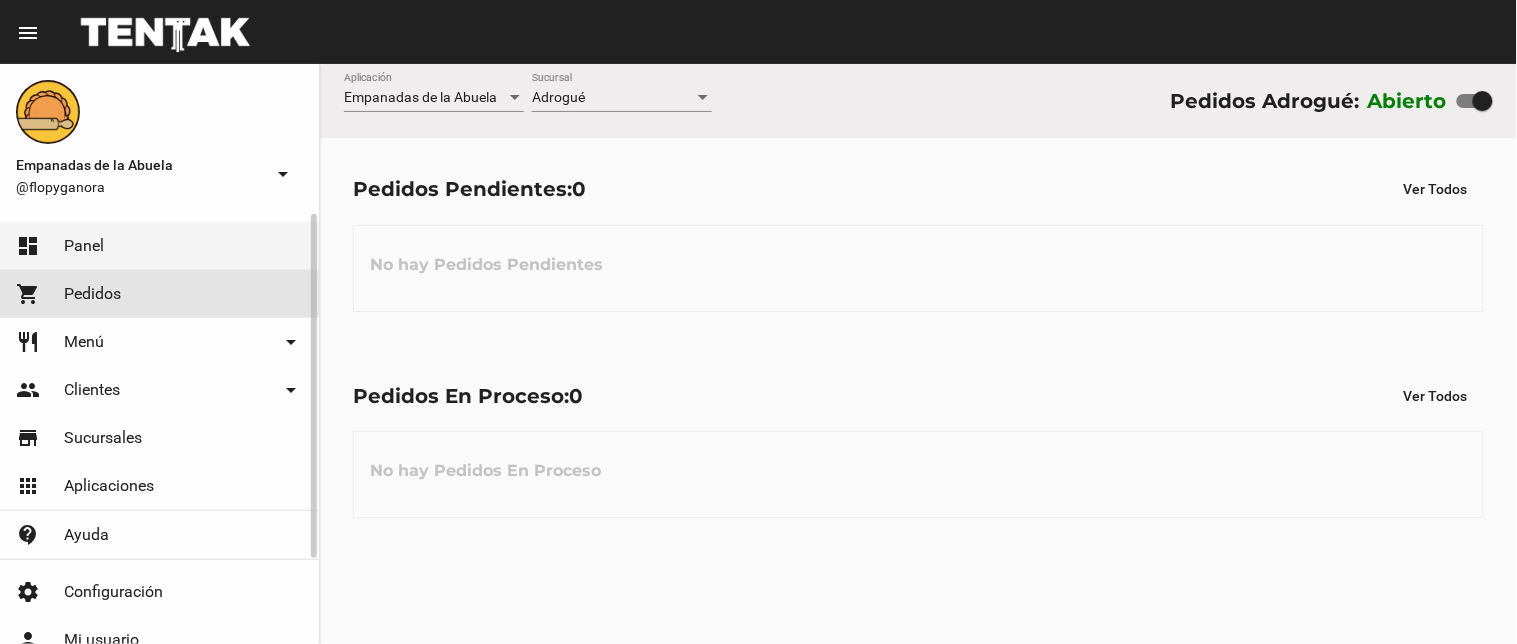 drag, startPoint x: 92, startPoint y: 294, endPoint x: 133, endPoint y: 338, distance: 60.1415 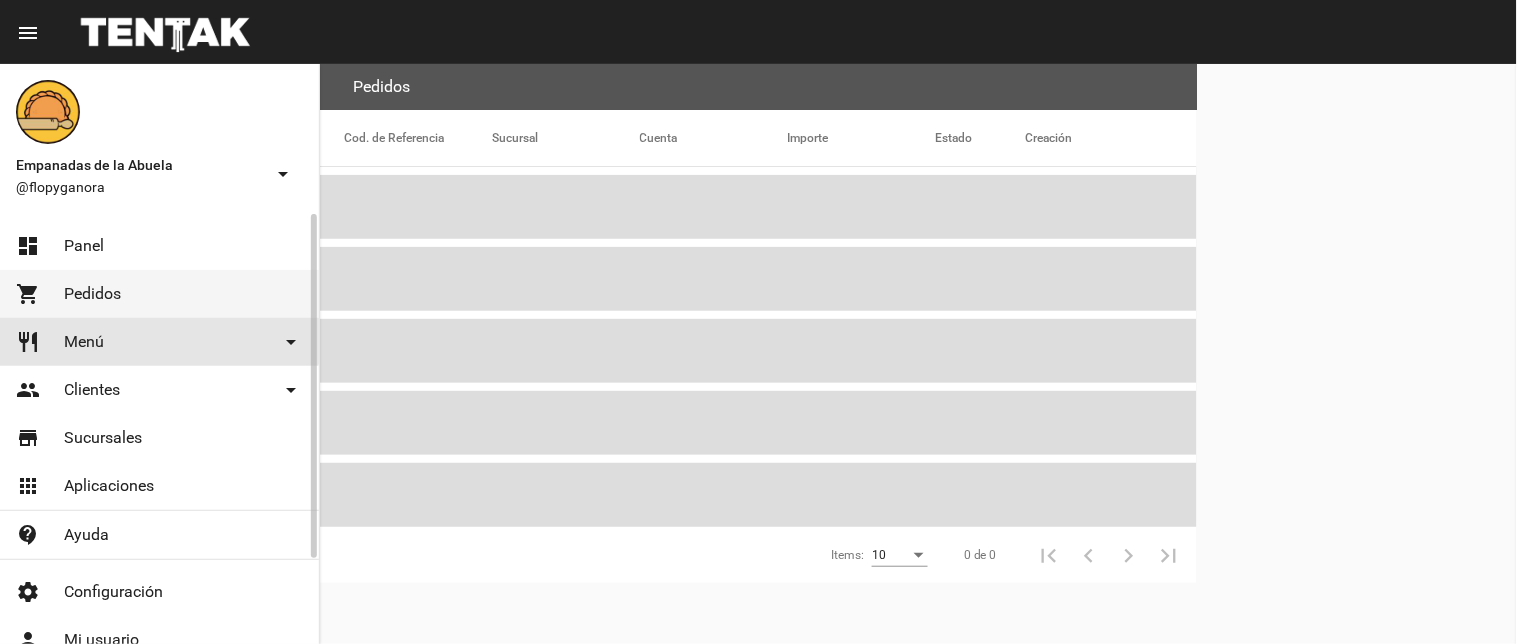 drag, startPoint x: 130, startPoint y: 331, endPoint x: 152, endPoint y: 407, distance: 79.12016 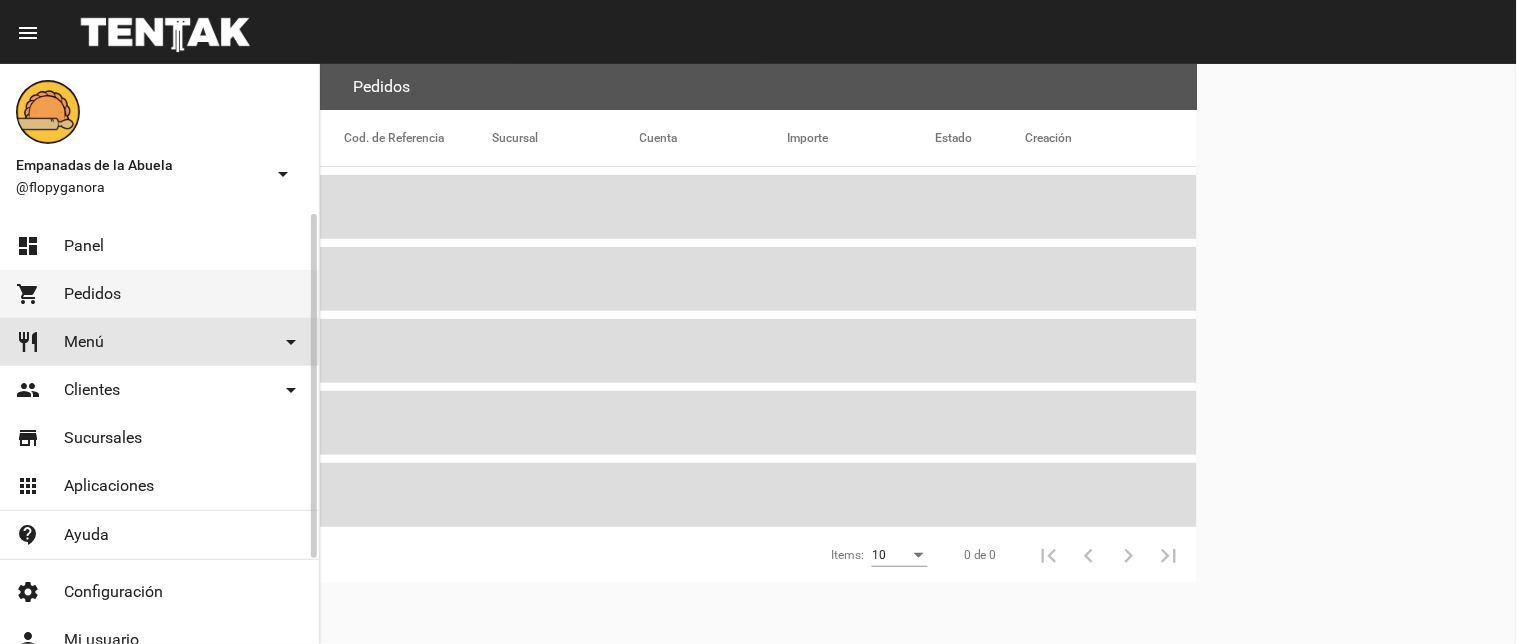 click on "restaurant Menú arrow_drop_down" 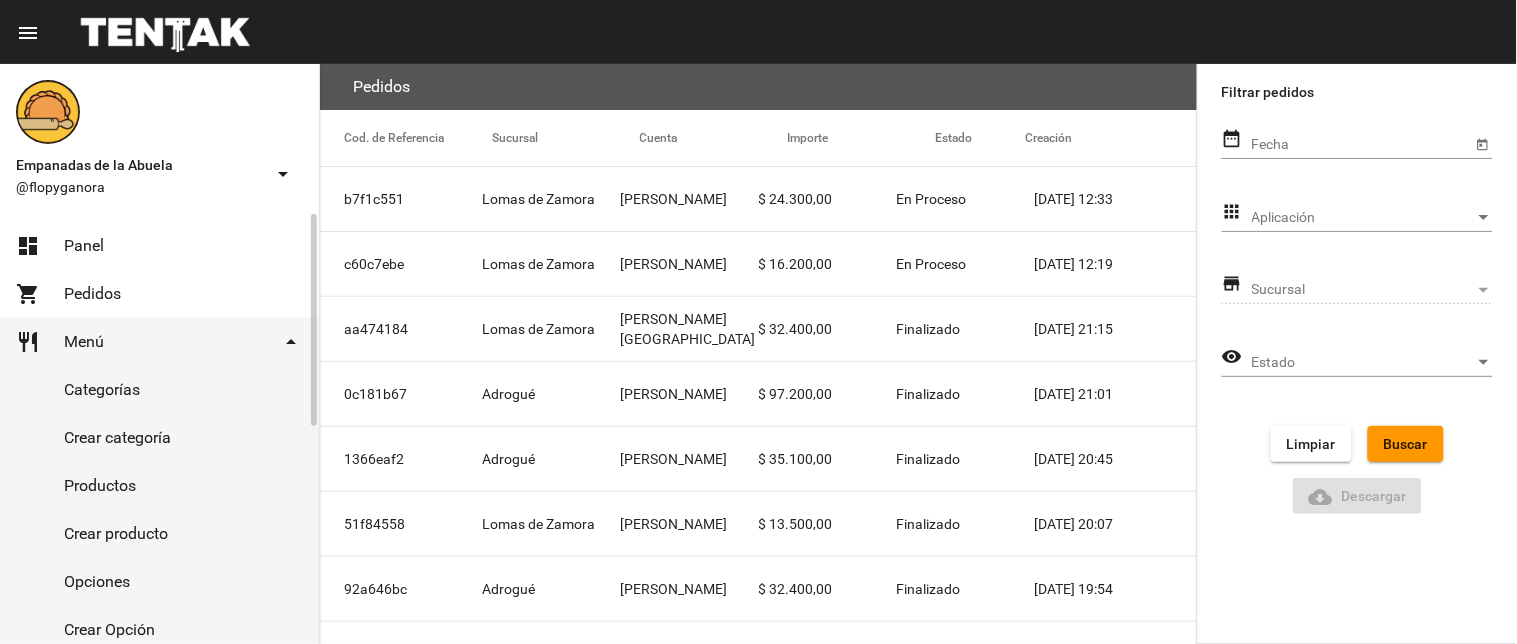 click on "Productos" 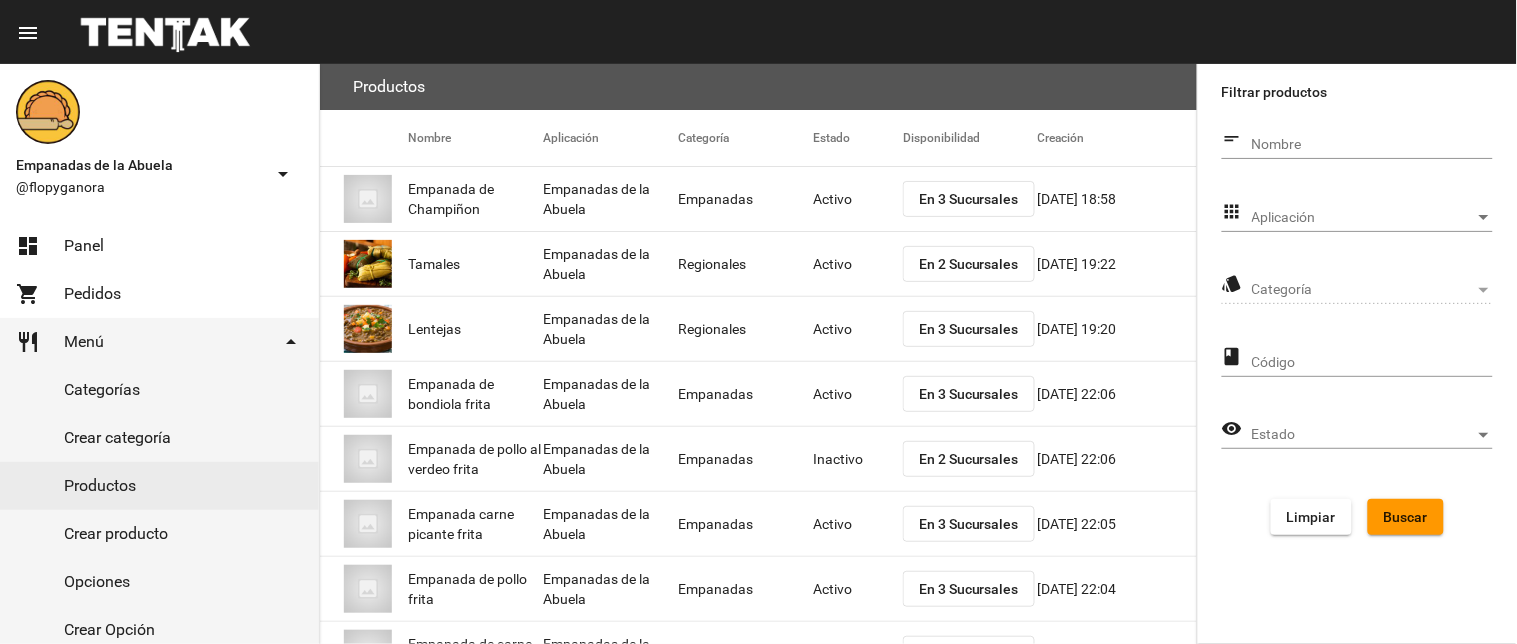 click on "apps" 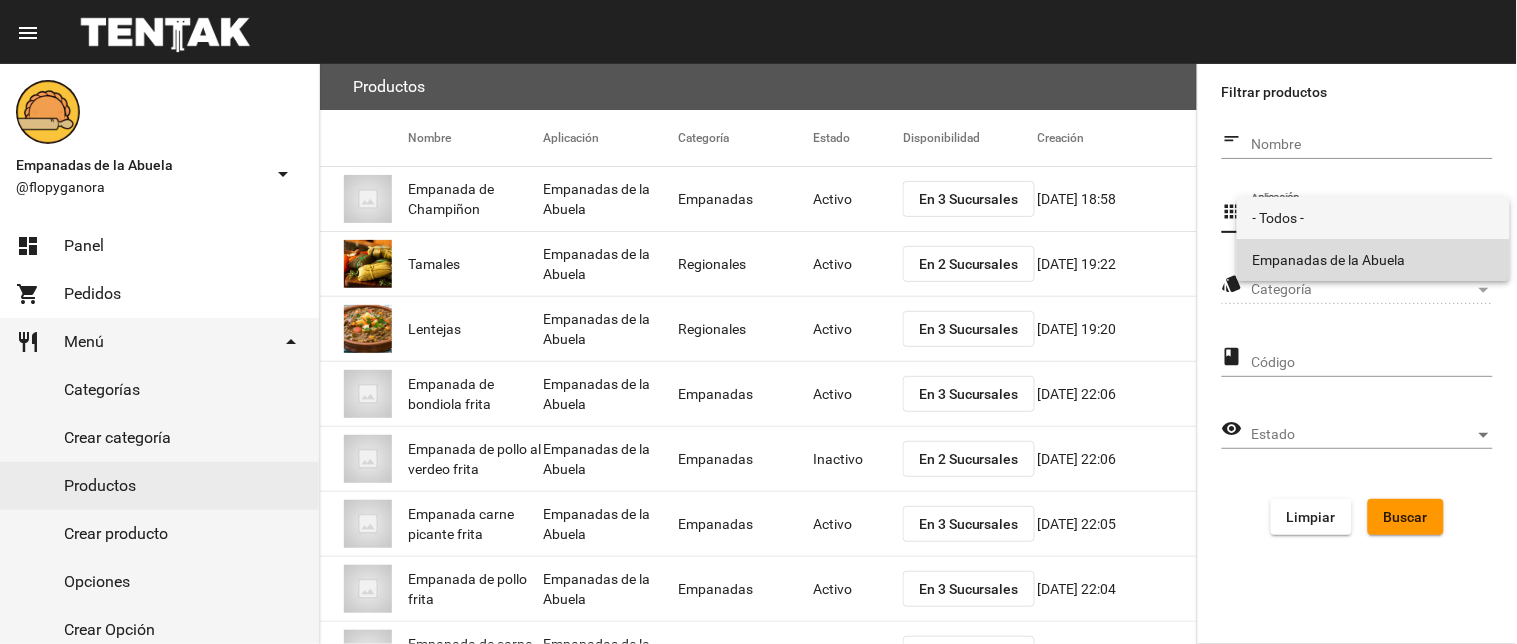 click on "Empanadas de la Abuela" at bounding box center [1373, 260] 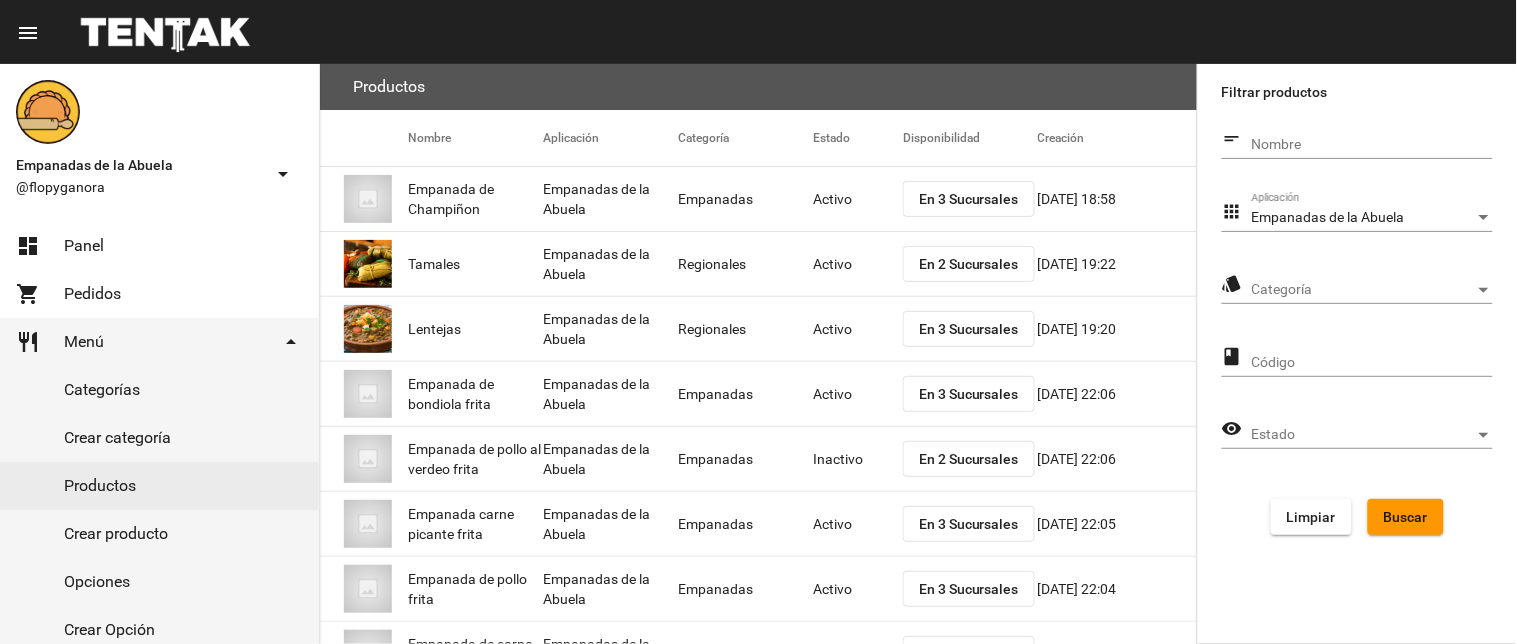 click on "Categoría Categoría" 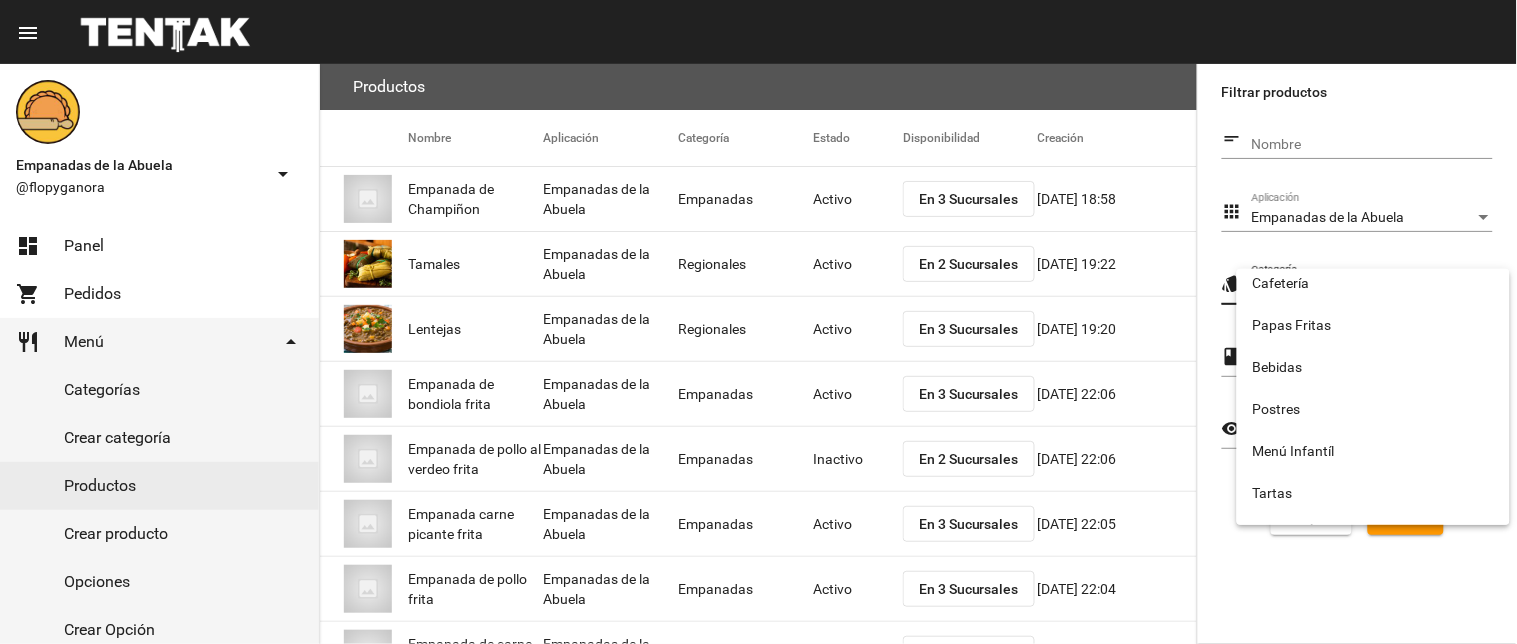 scroll, scrollTop: 332, scrollLeft: 0, axis: vertical 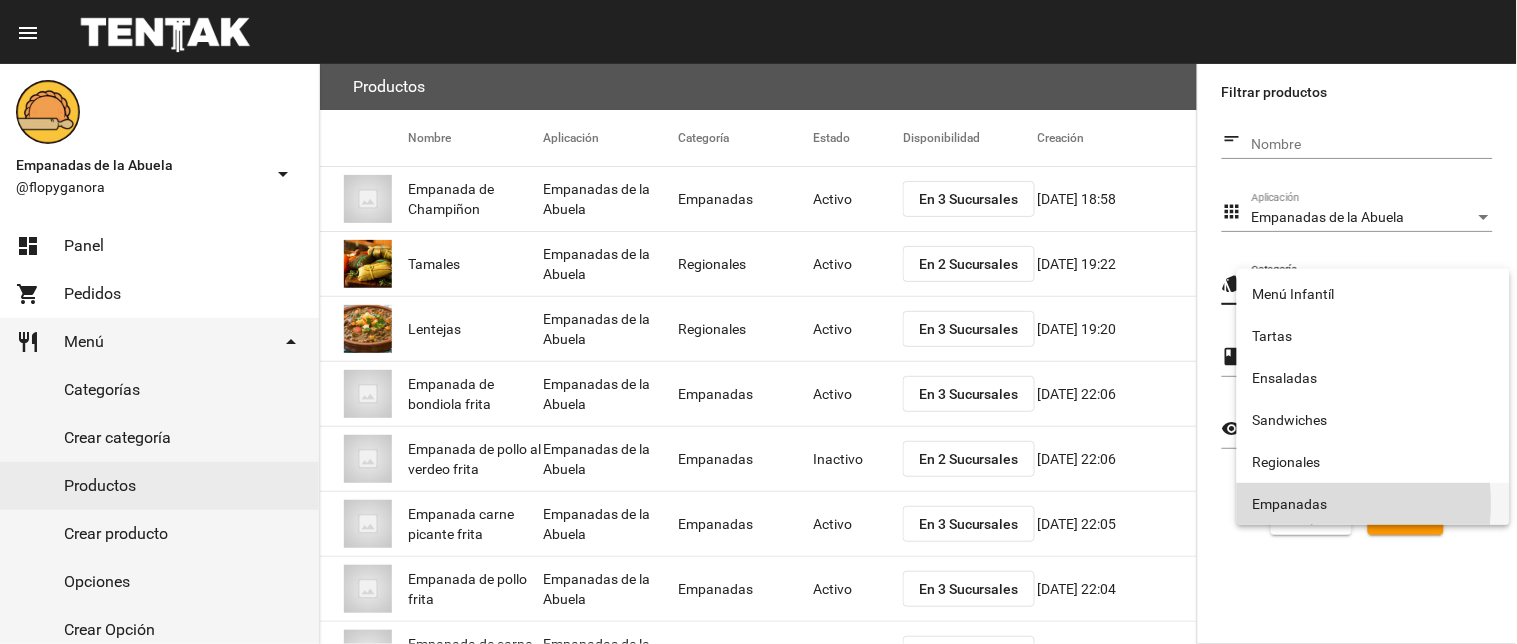 drag, startPoint x: 1276, startPoint y: 504, endPoint x: 1362, endPoint y: 503, distance: 86.00581 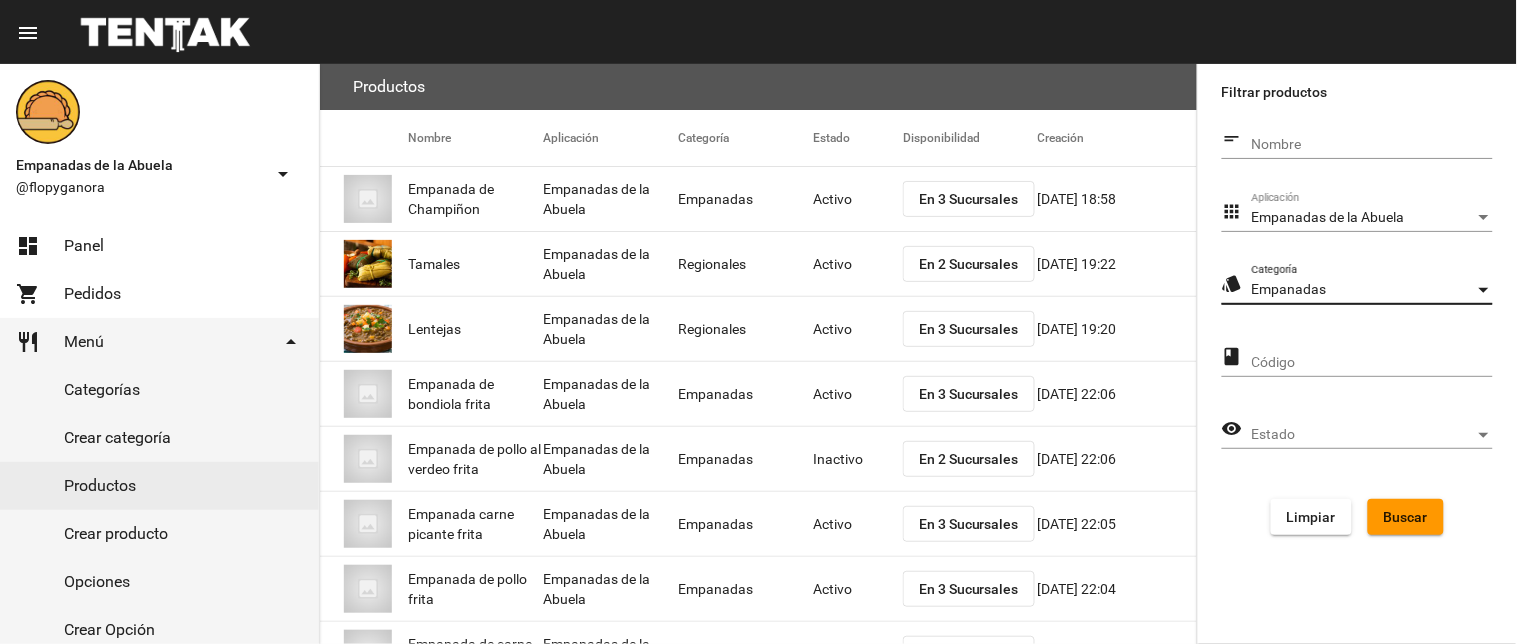 click on "Buscar" 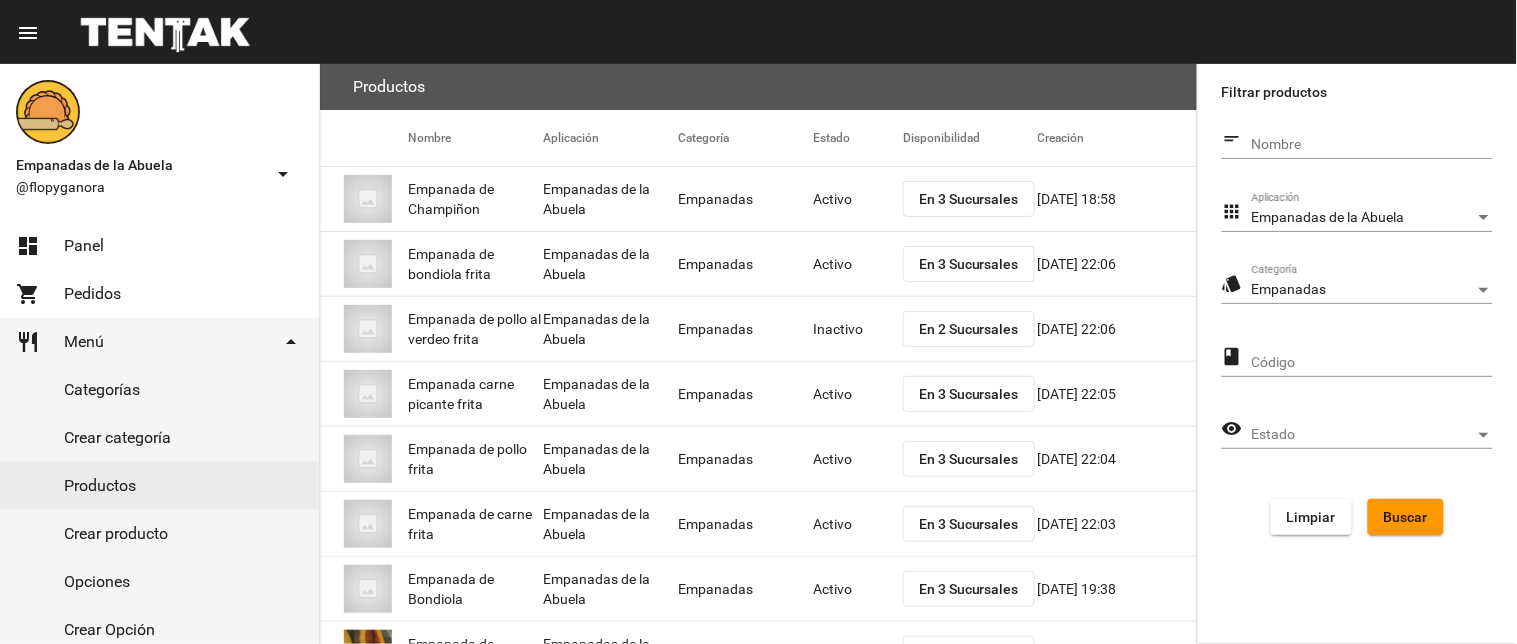 click on "short_text Nombre apps Empanadas de la Abuela Aplicación style Empanadas Categoría class Código visibility Estado Estado Limpiar Buscar" 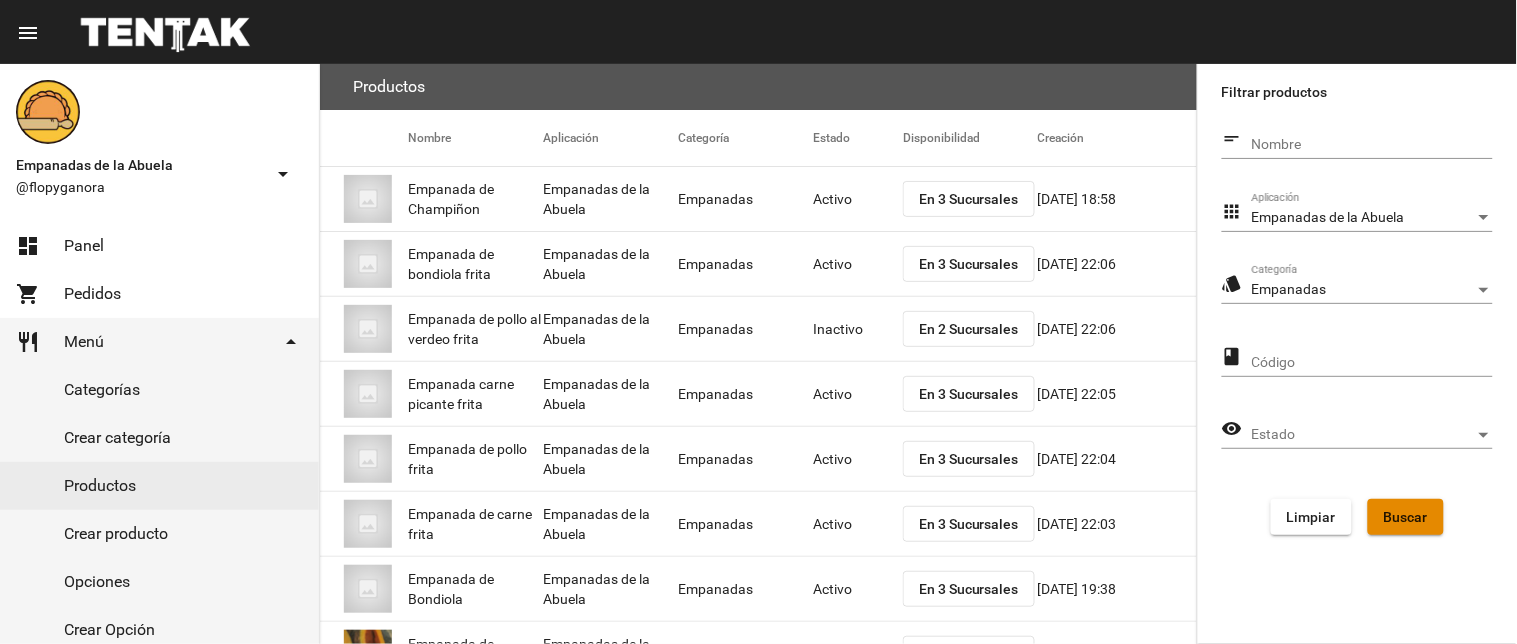 click on "Buscar" 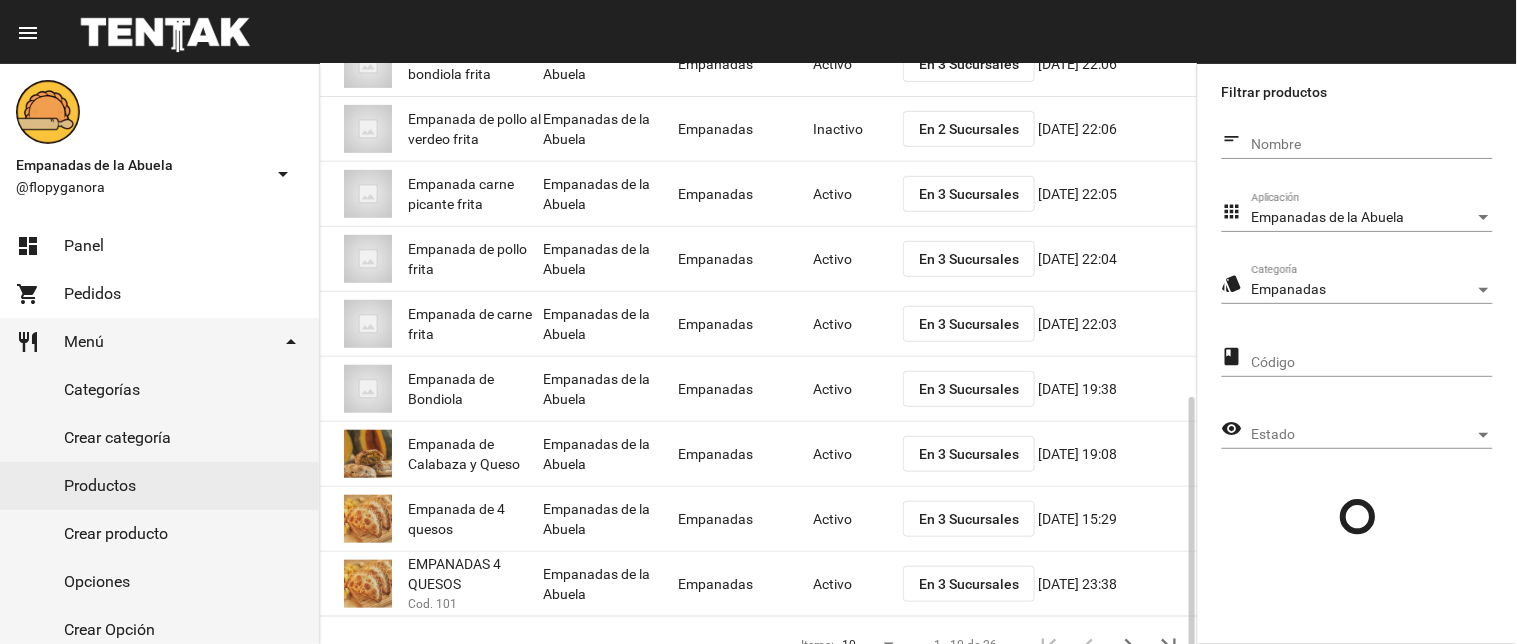 scroll, scrollTop: 325, scrollLeft: 0, axis: vertical 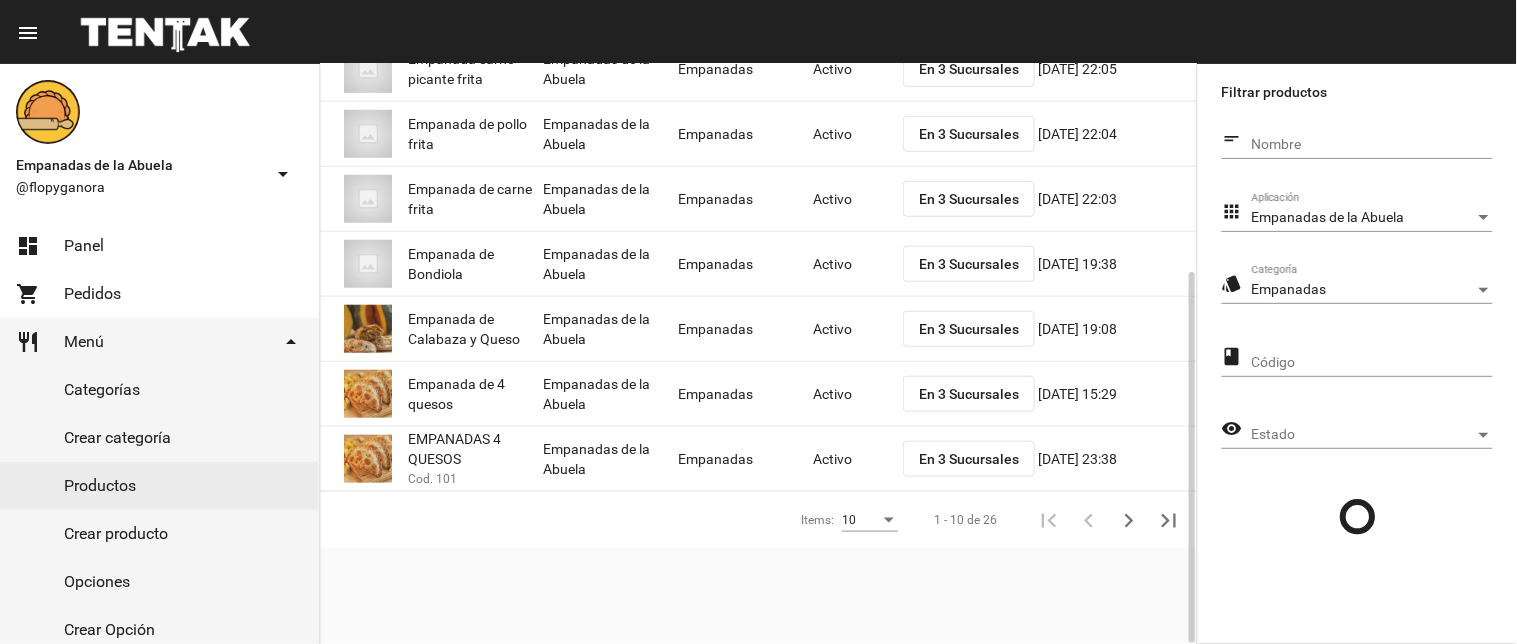 click on "En 3 Sucursales" 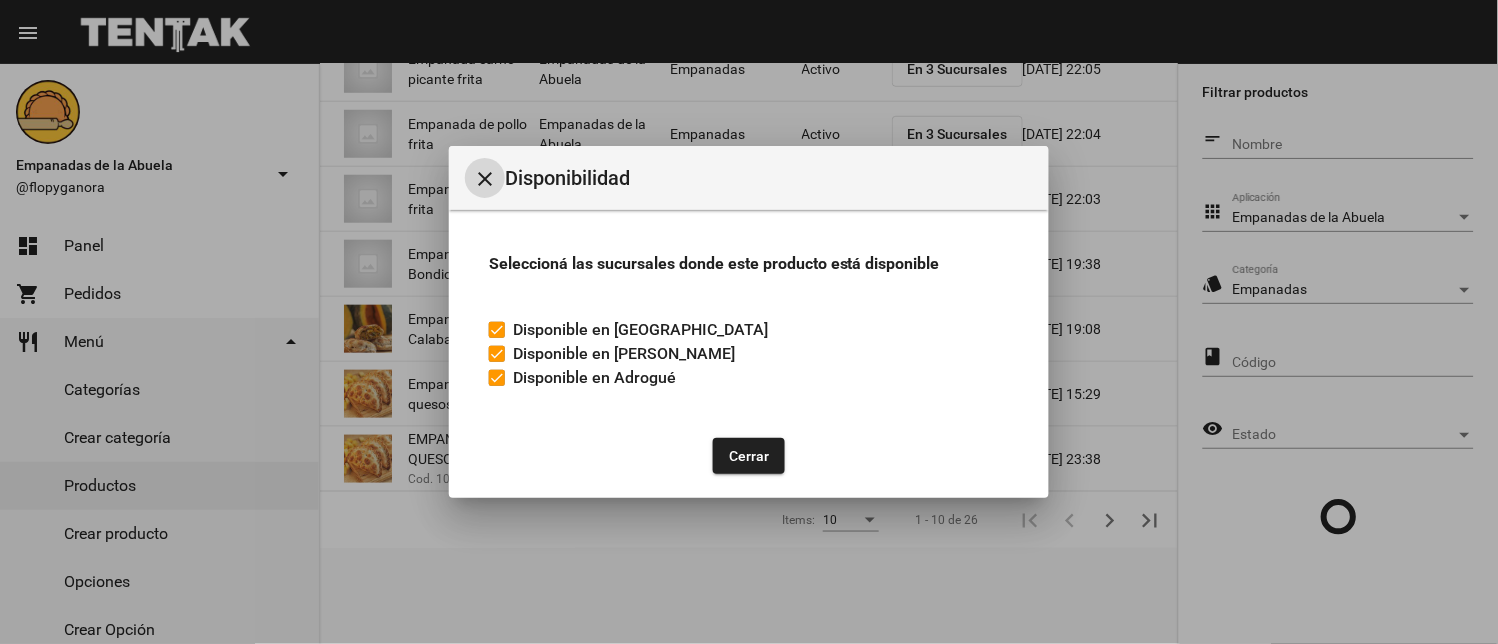 drag, startPoint x: 501, startPoint y: 371, endPoint x: 730, endPoint y: 471, distance: 249.88197 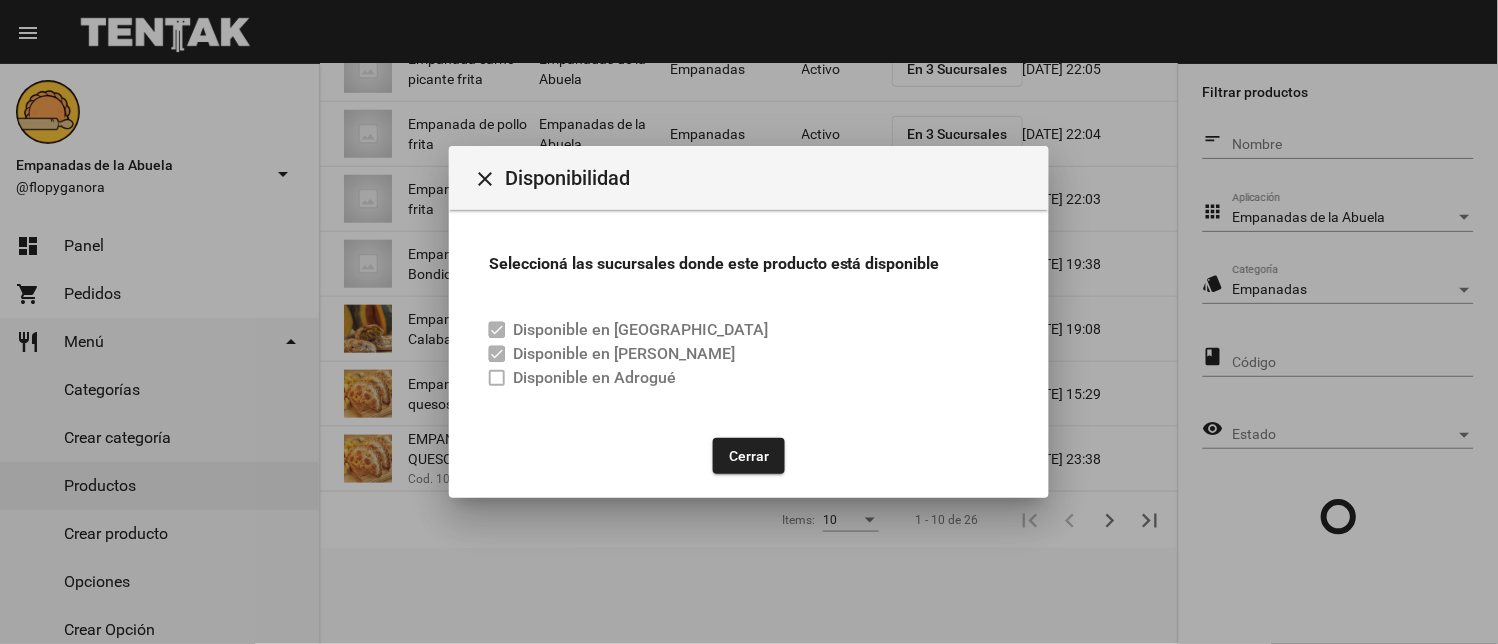 click on "Cerrar" 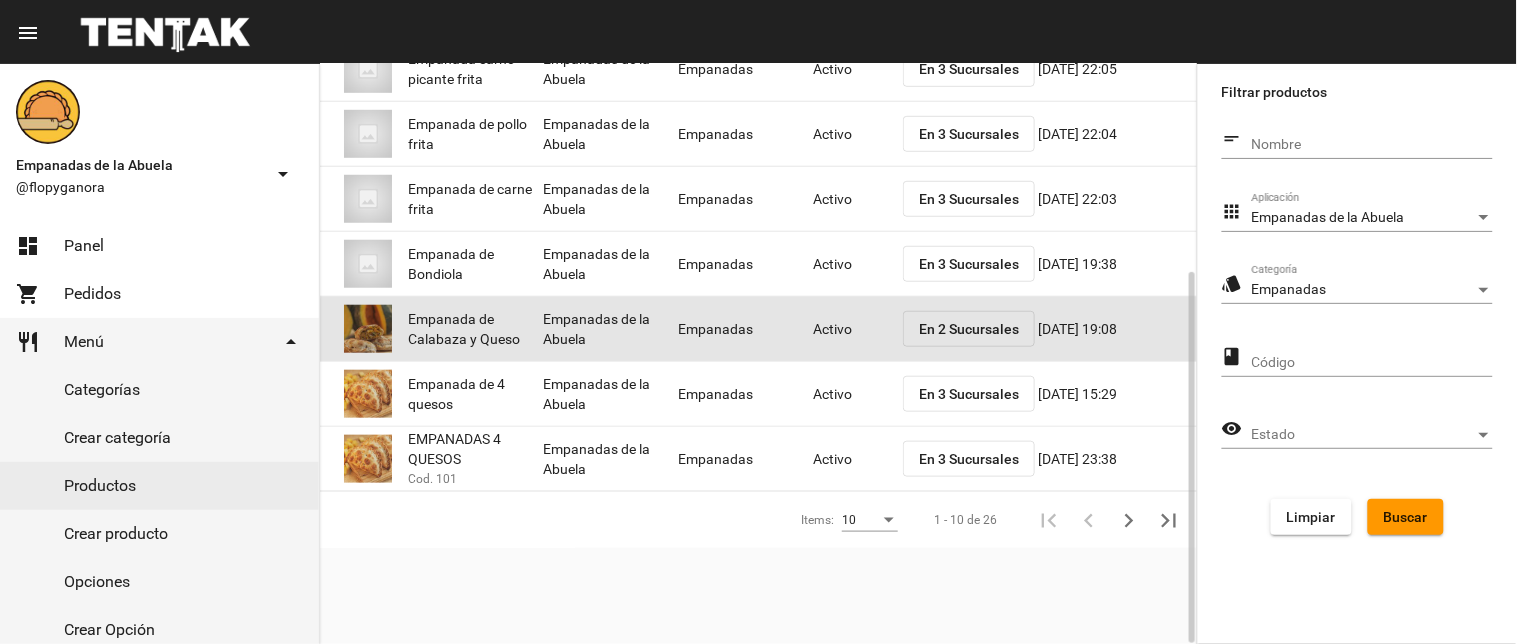 click on "Activo" 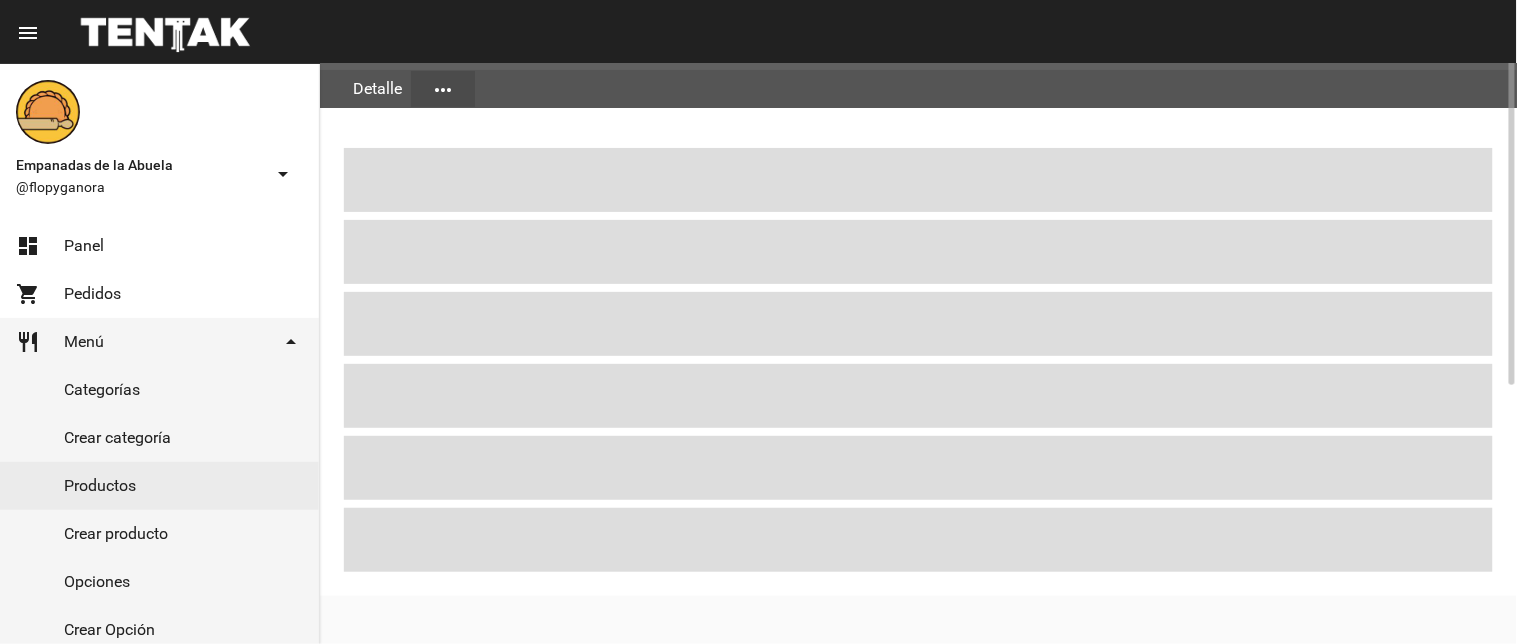scroll, scrollTop: 0, scrollLeft: 0, axis: both 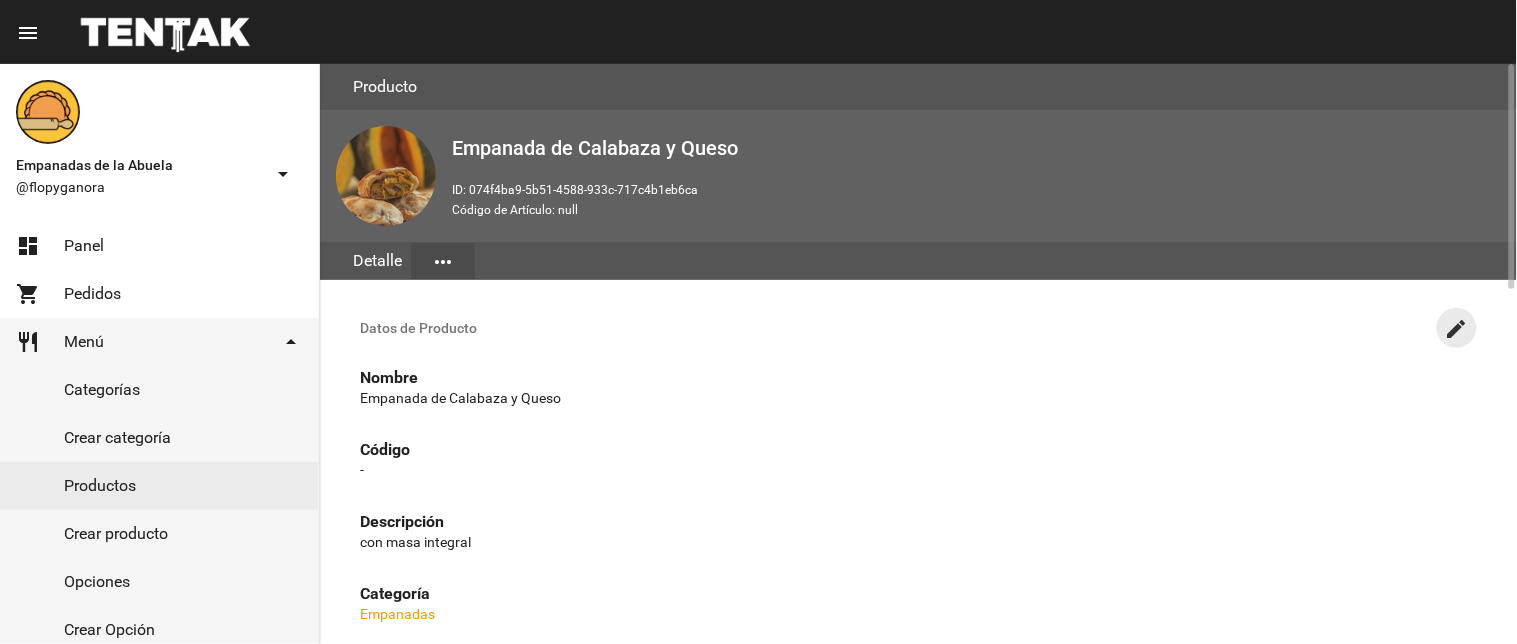 click on "create" 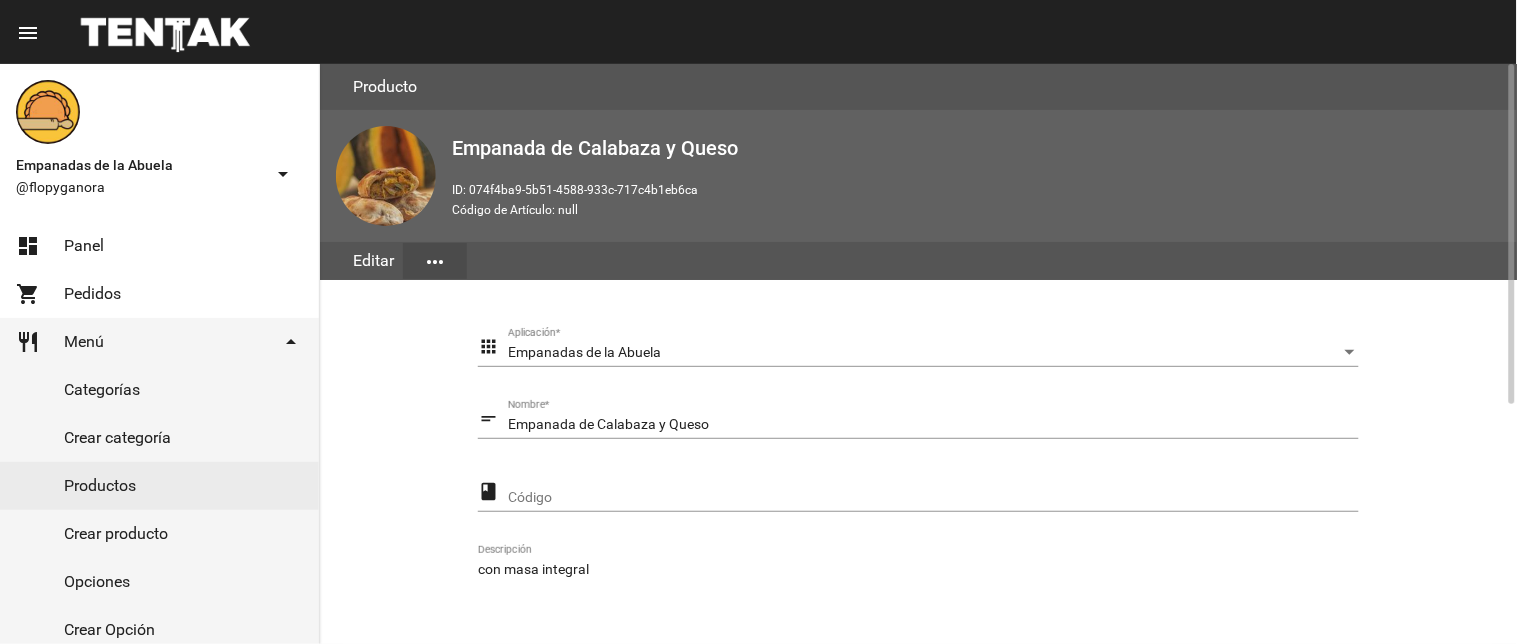 scroll, scrollTop: 408, scrollLeft: 0, axis: vertical 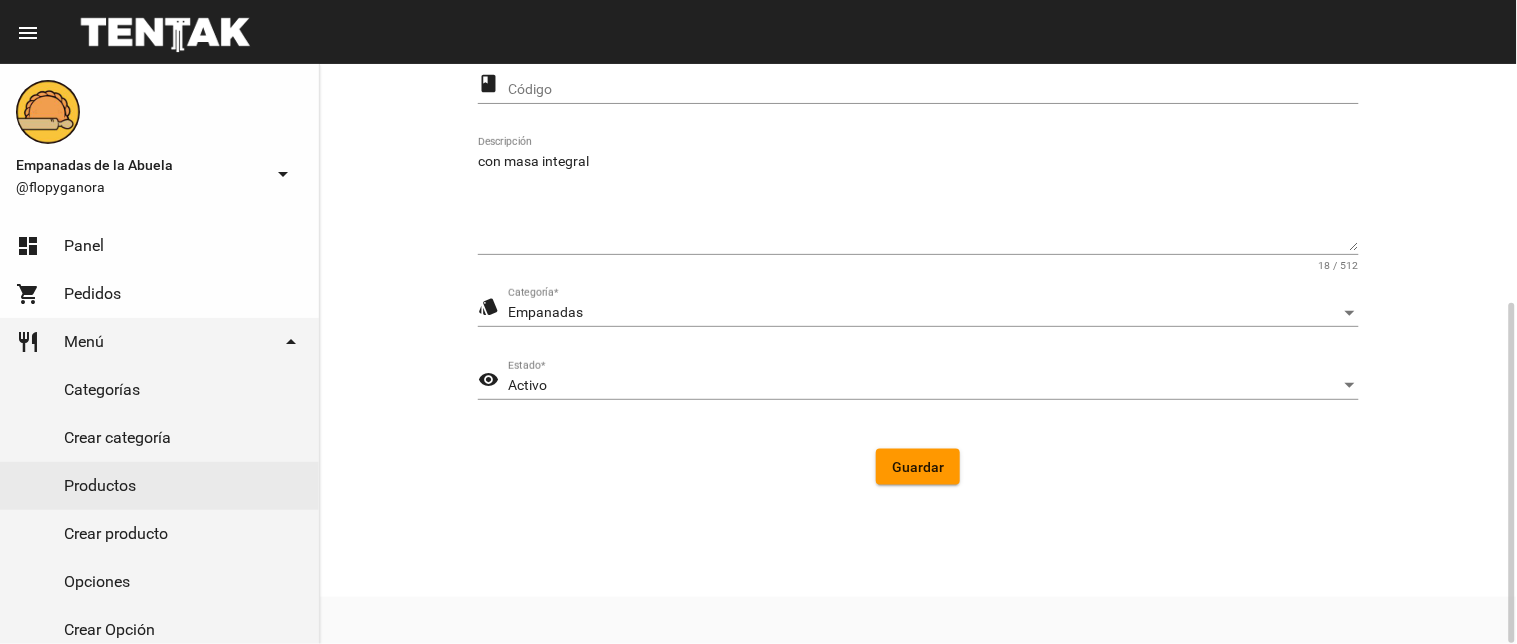 click on "Activo Estado  *" 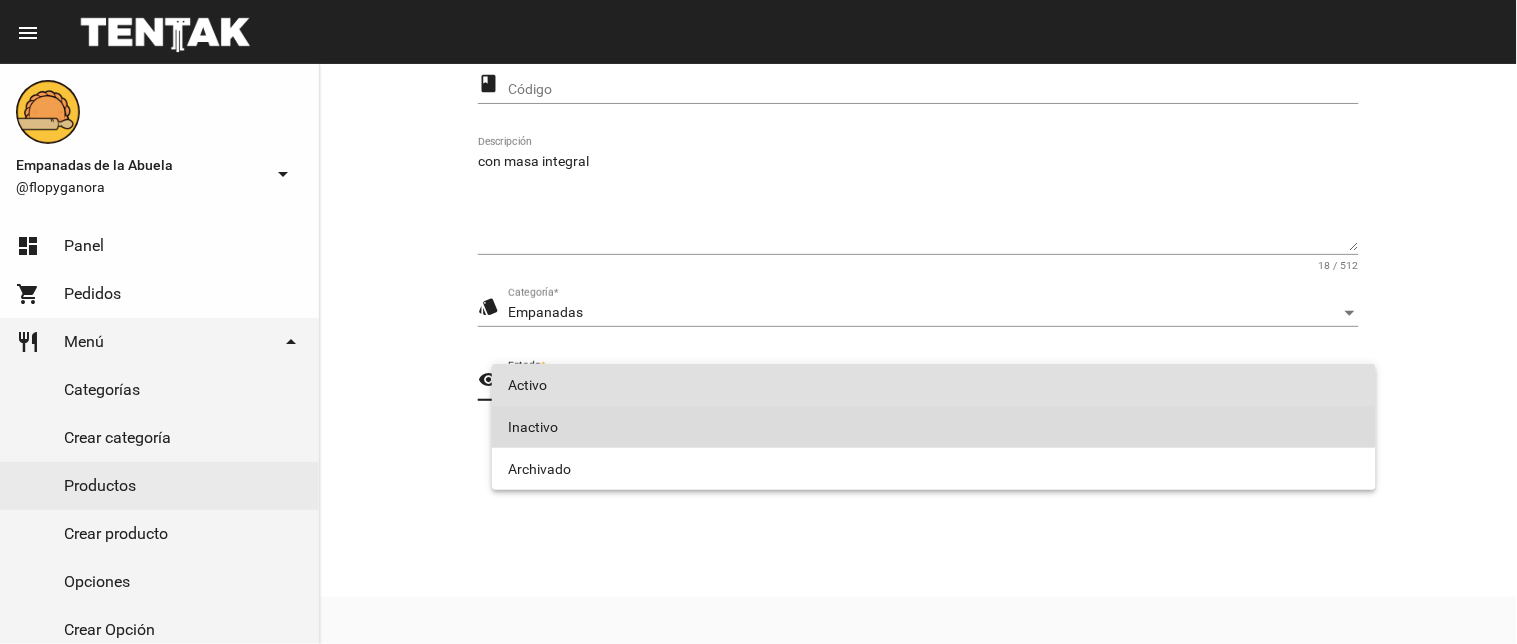 click on "Inactivo" at bounding box center (934, 427) 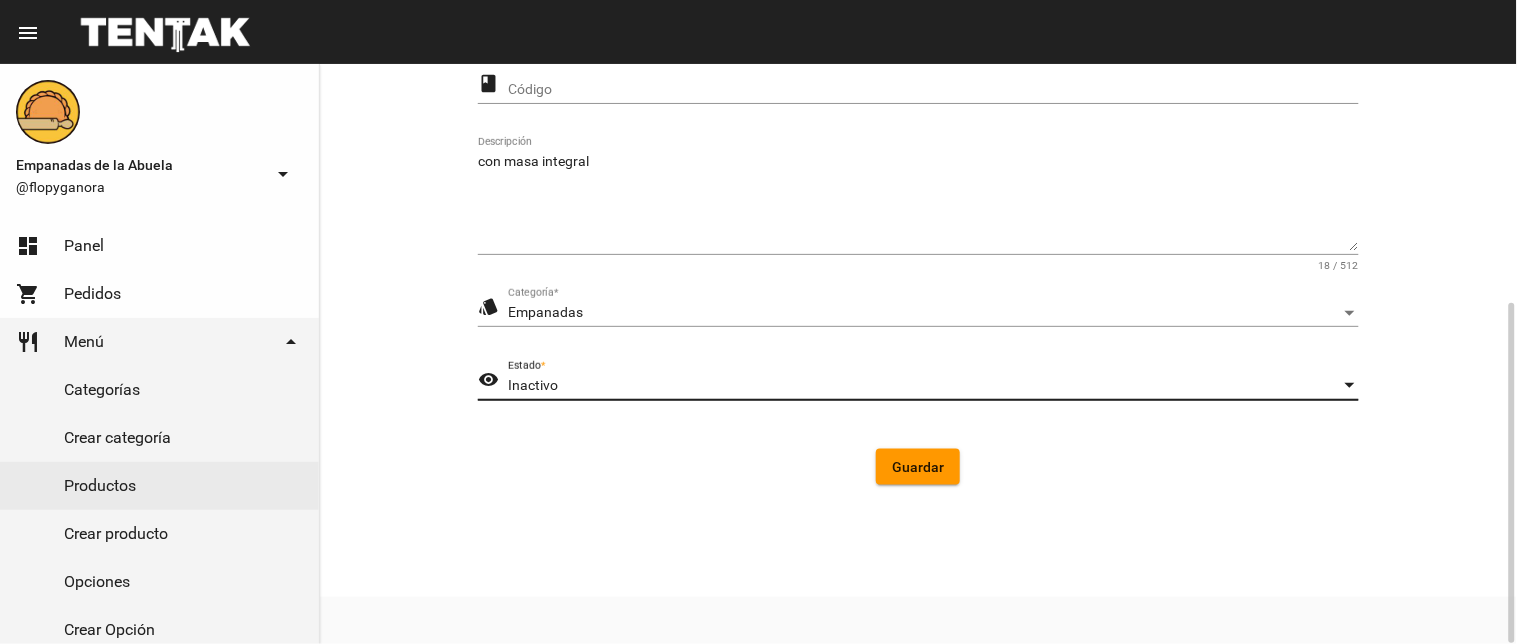 click on "Guardar" 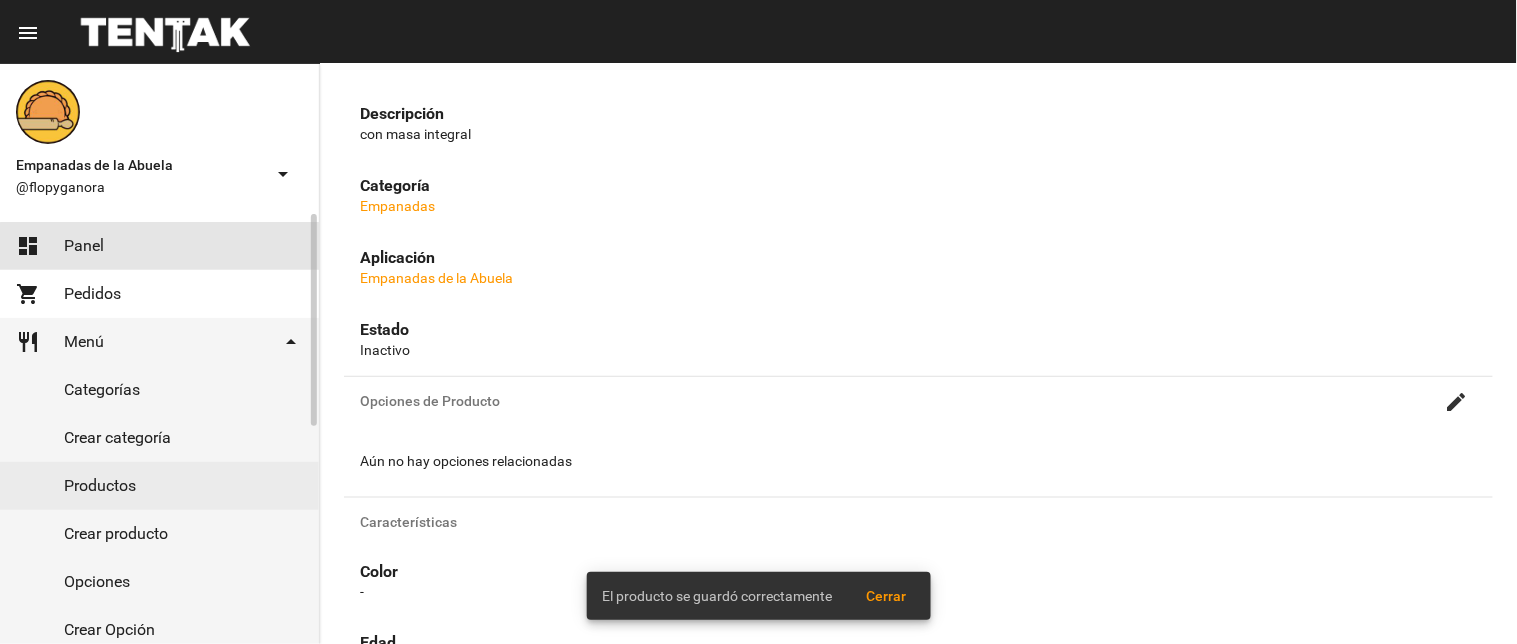 click on "dashboard Panel" 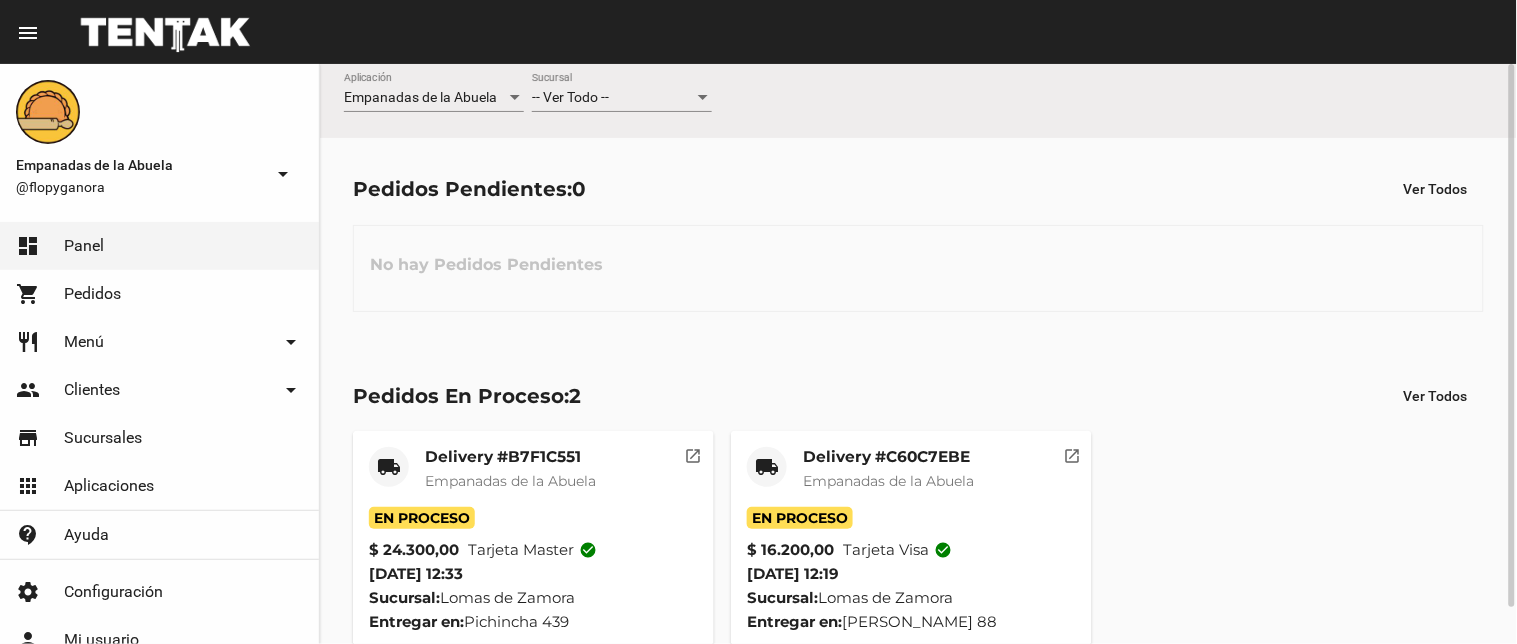 click on "-- Ver Todo -- Sucursal" 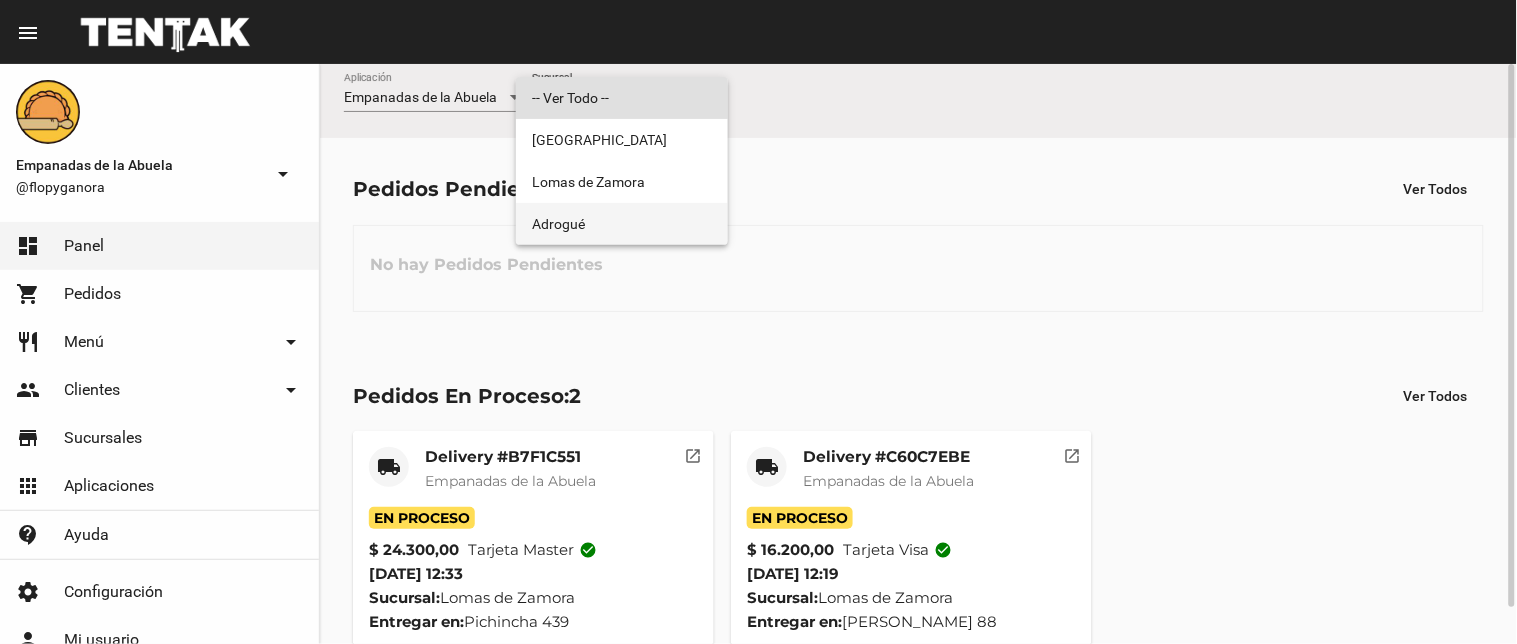 click on "Adrogué" at bounding box center [622, 224] 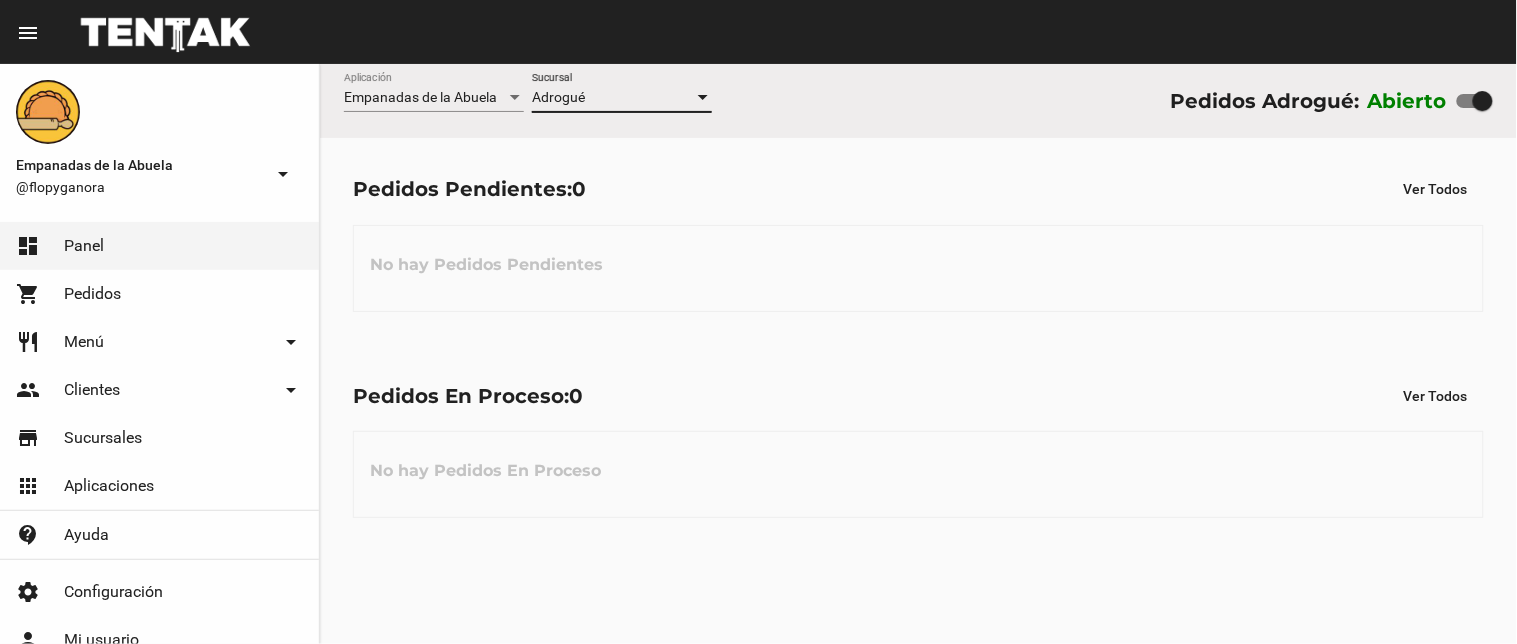 click on "Adrogué" at bounding box center [613, 98] 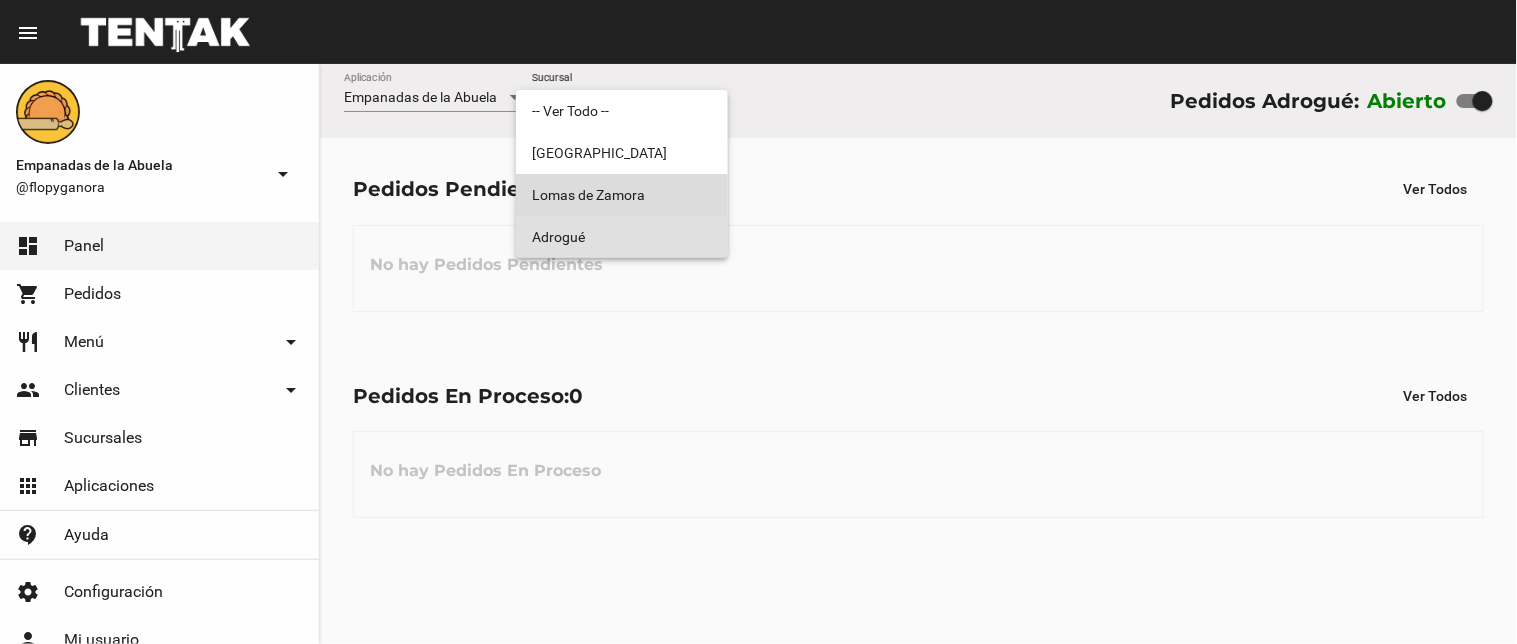 click on "Lomas de Zamora" at bounding box center [622, 195] 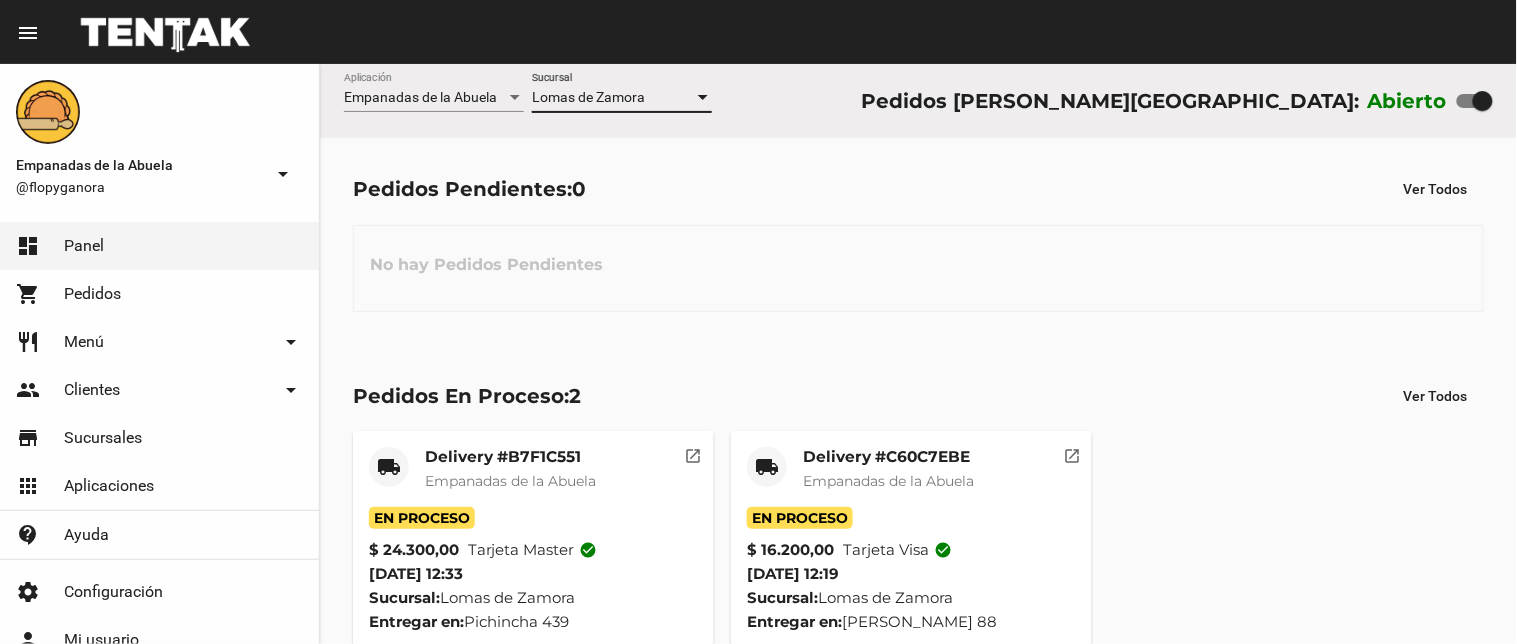 click on "Lomas de Zamora" at bounding box center [588, 97] 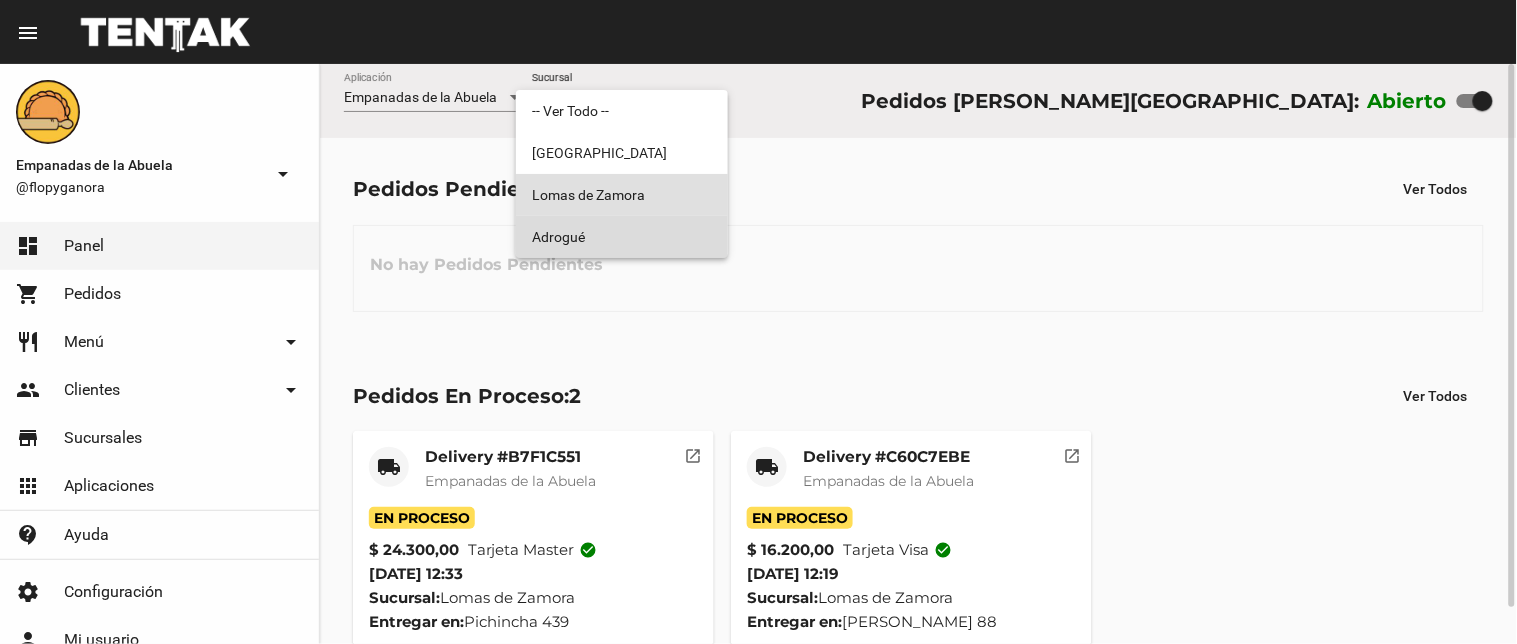 drag, startPoint x: 607, startPoint y: 231, endPoint x: 686, endPoint y: 287, distance: 96.83491 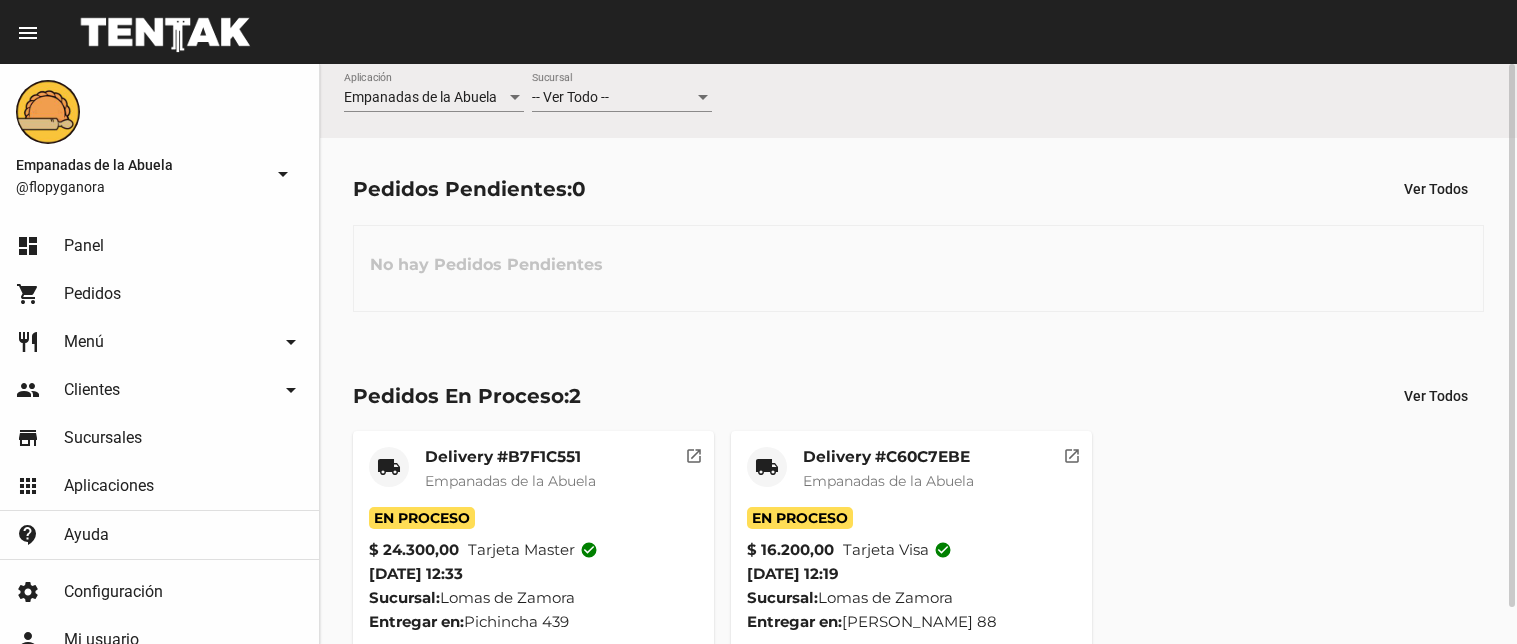 scroll, scrollTop: 0, scrollLeft: 0, axis: both 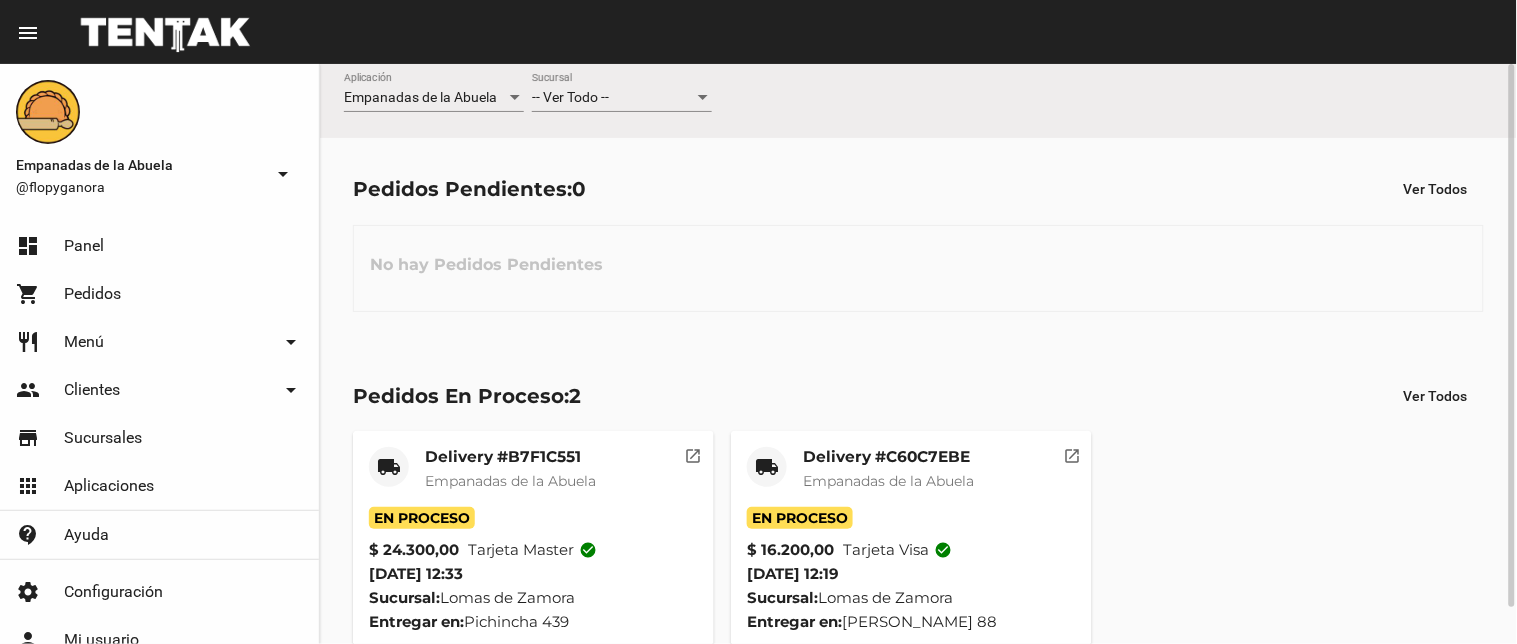 click on "-- Ver Todo --" at bounding box center [613, 98] 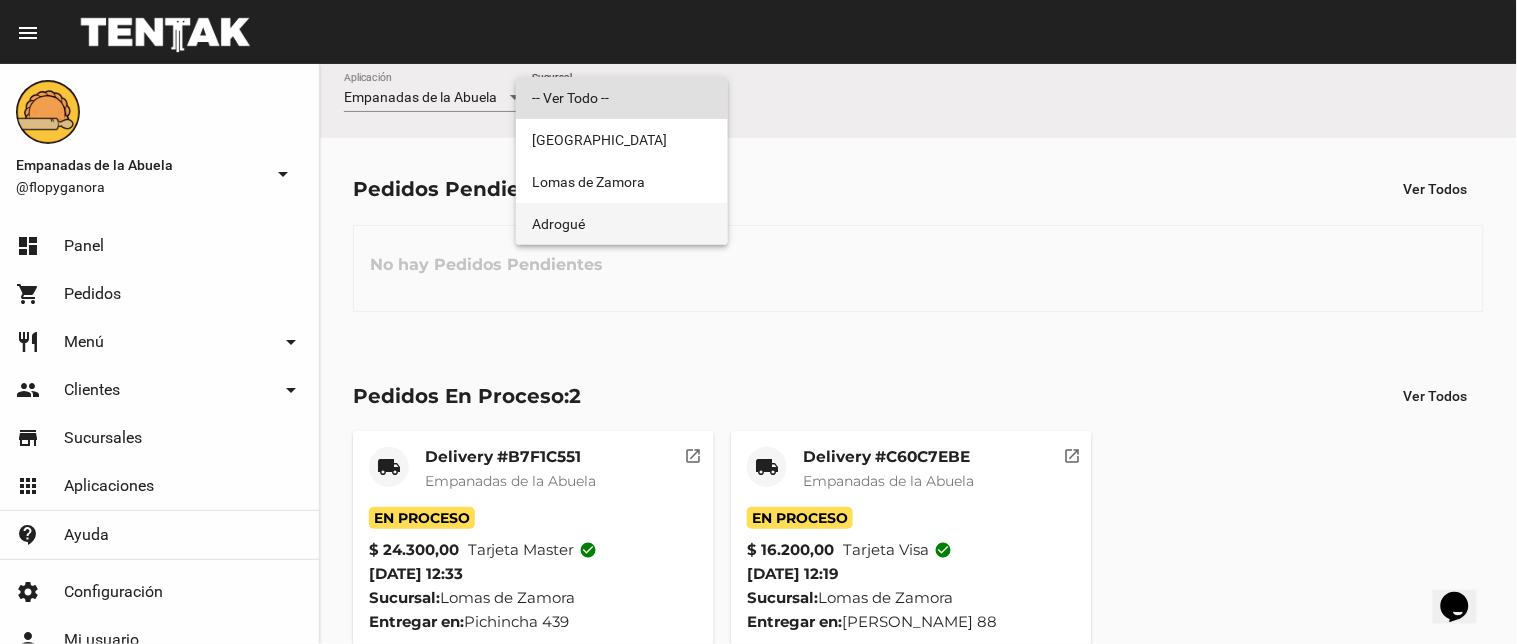 scroll, scrollTop: 0, scrollLeft: 0, axis: both 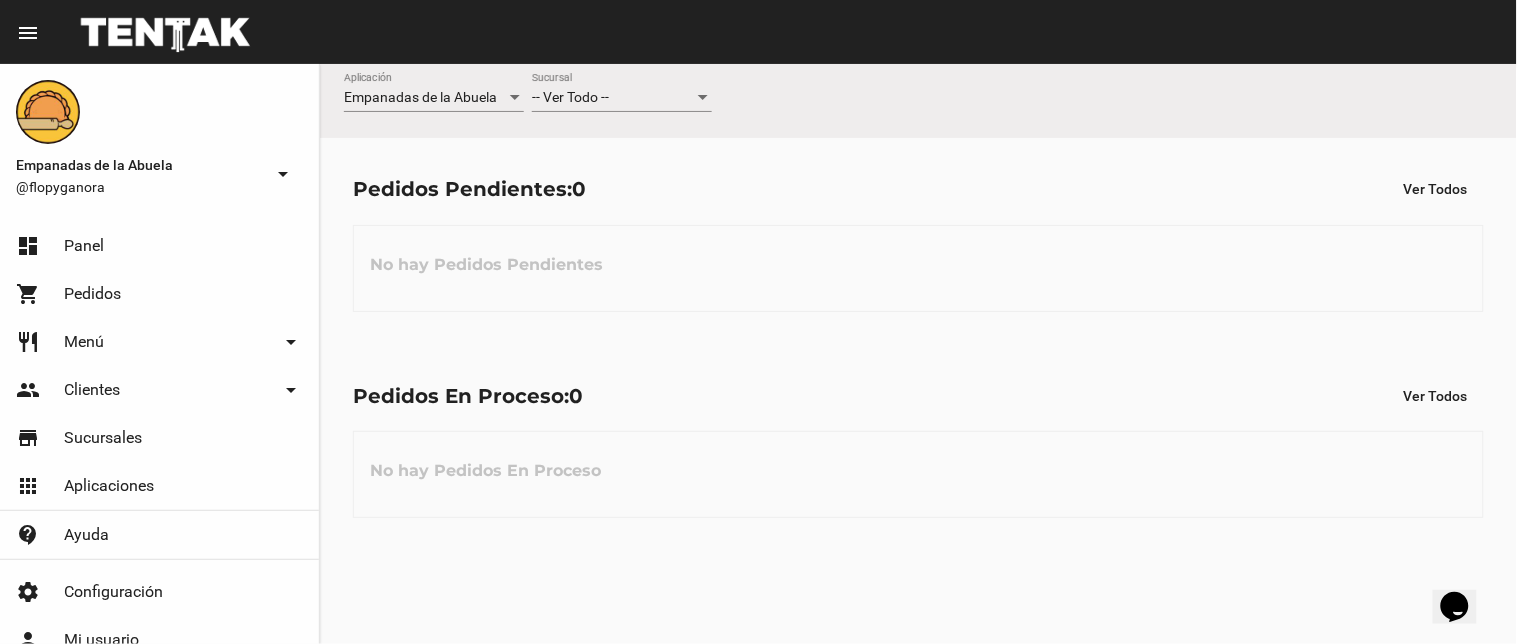 click on "Empanadas de la Abuela Aplicación -- Ver Todo -- Sucursal" 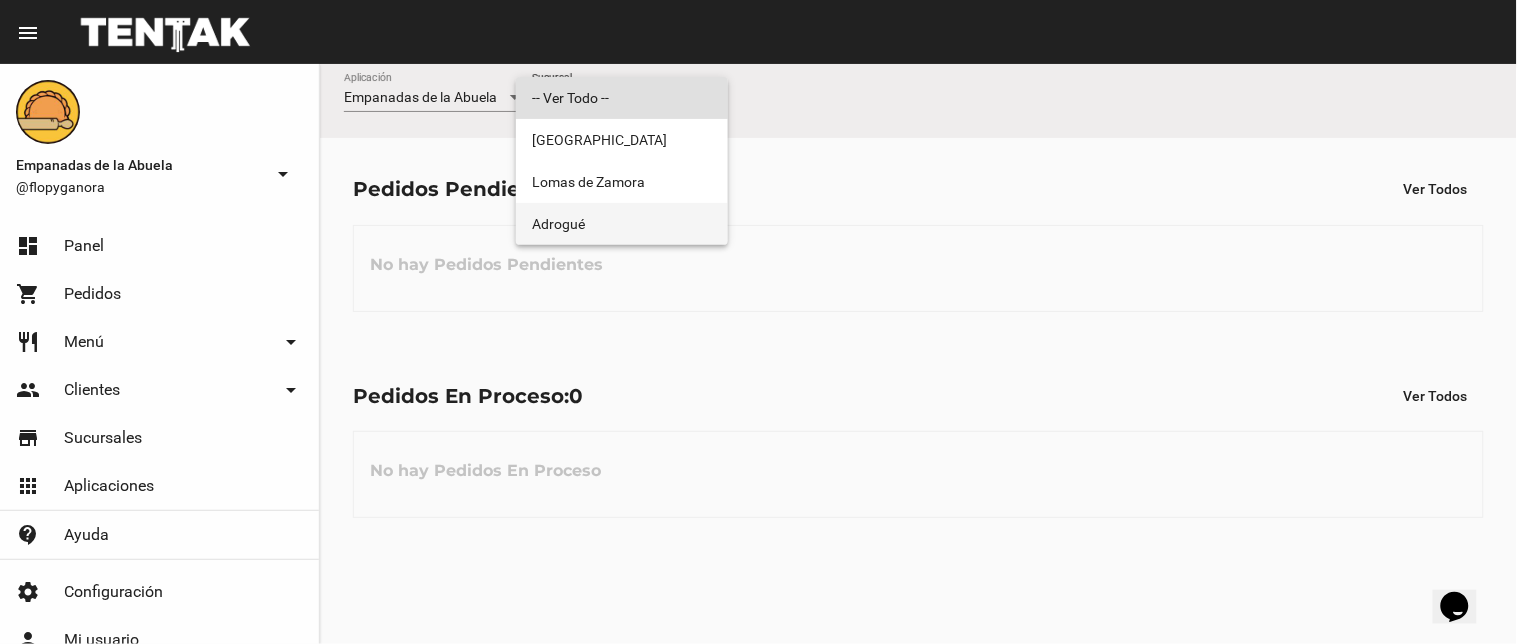 click on "Adrogué" at bounding box center [622, 224] 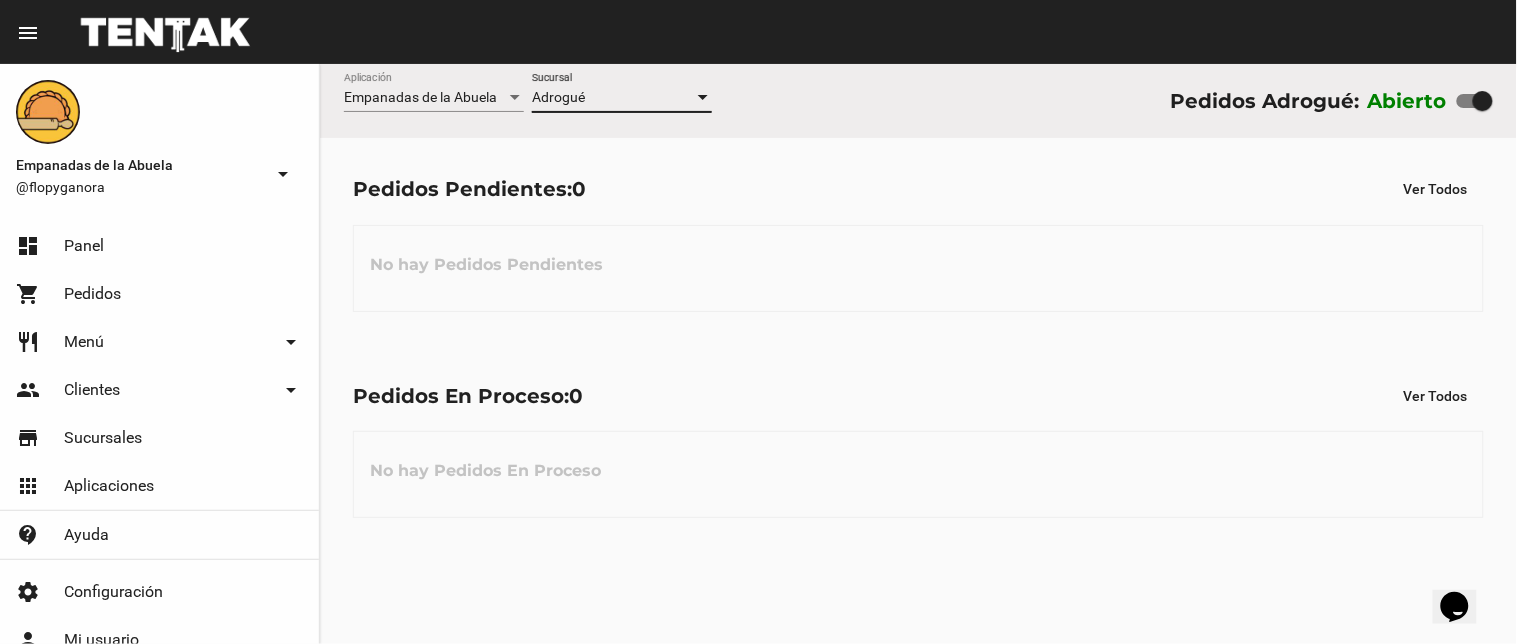 drag, startPoint x: 1458, startPoint y: 97, endPoint x: 1431, endPoint y: 16, distance: 85.3815 